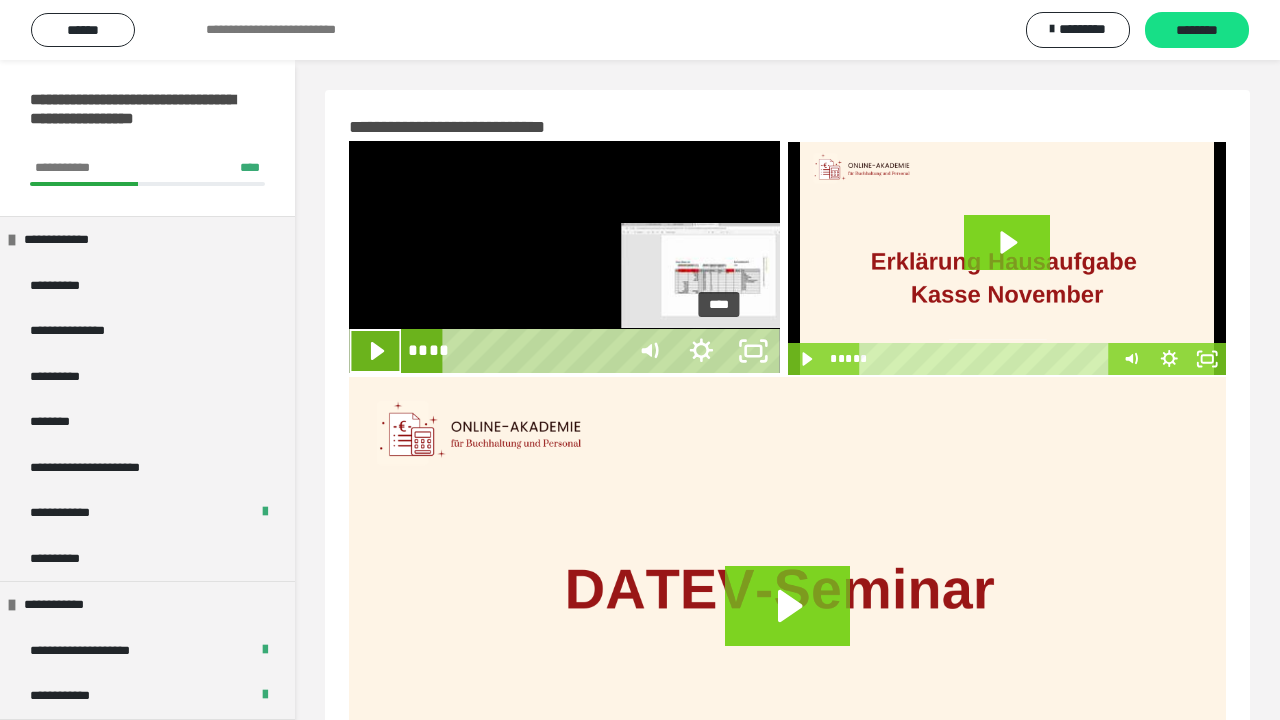 scroll, scrollTop: 0, scrollLeft: 0, axis: both 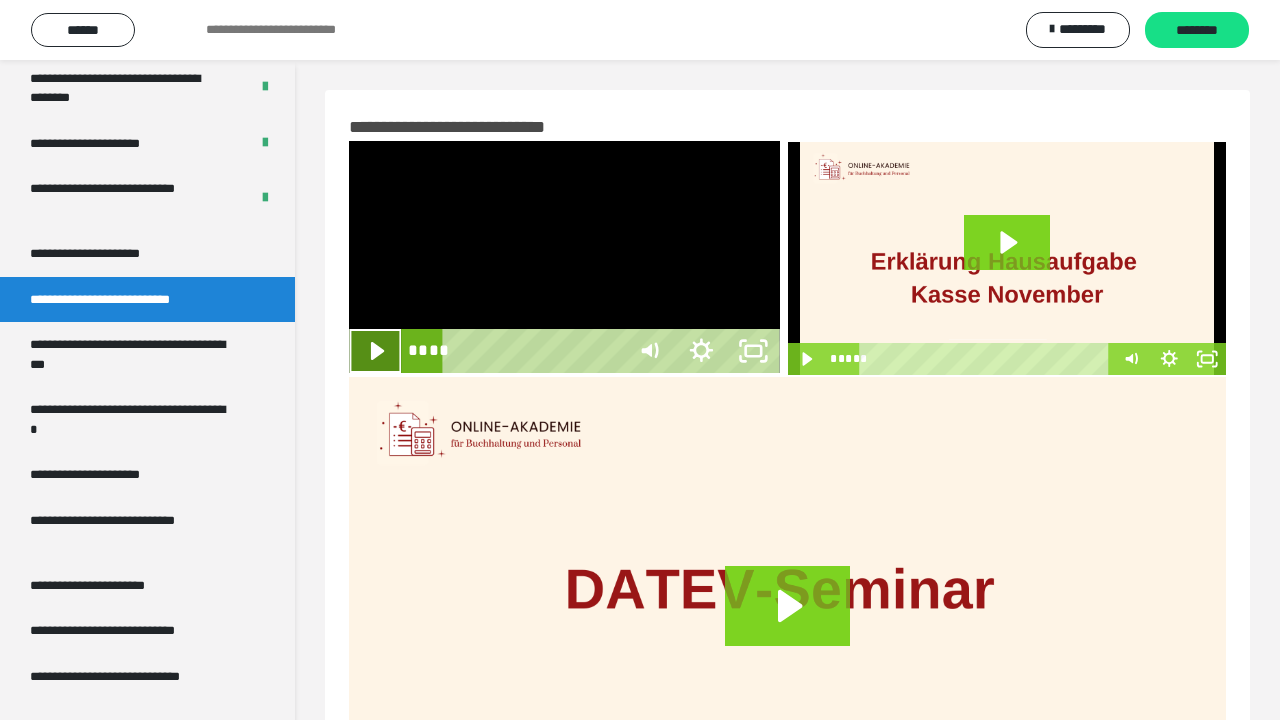 click 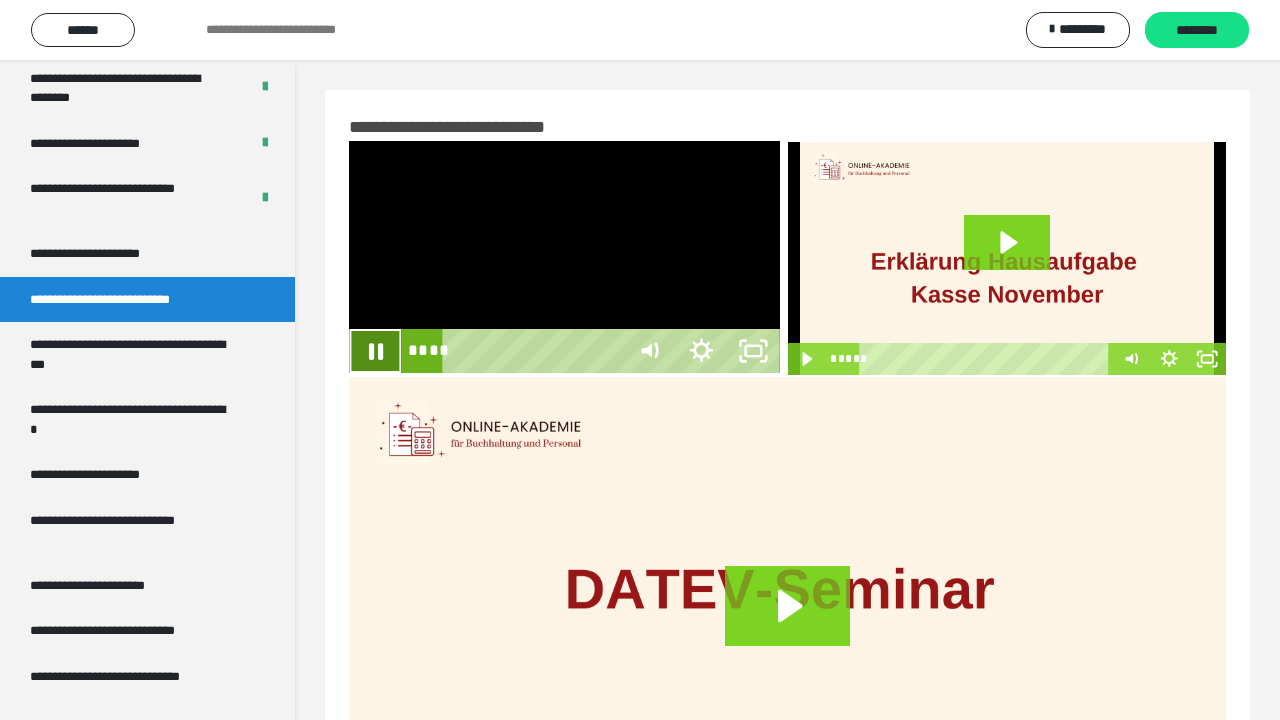 click 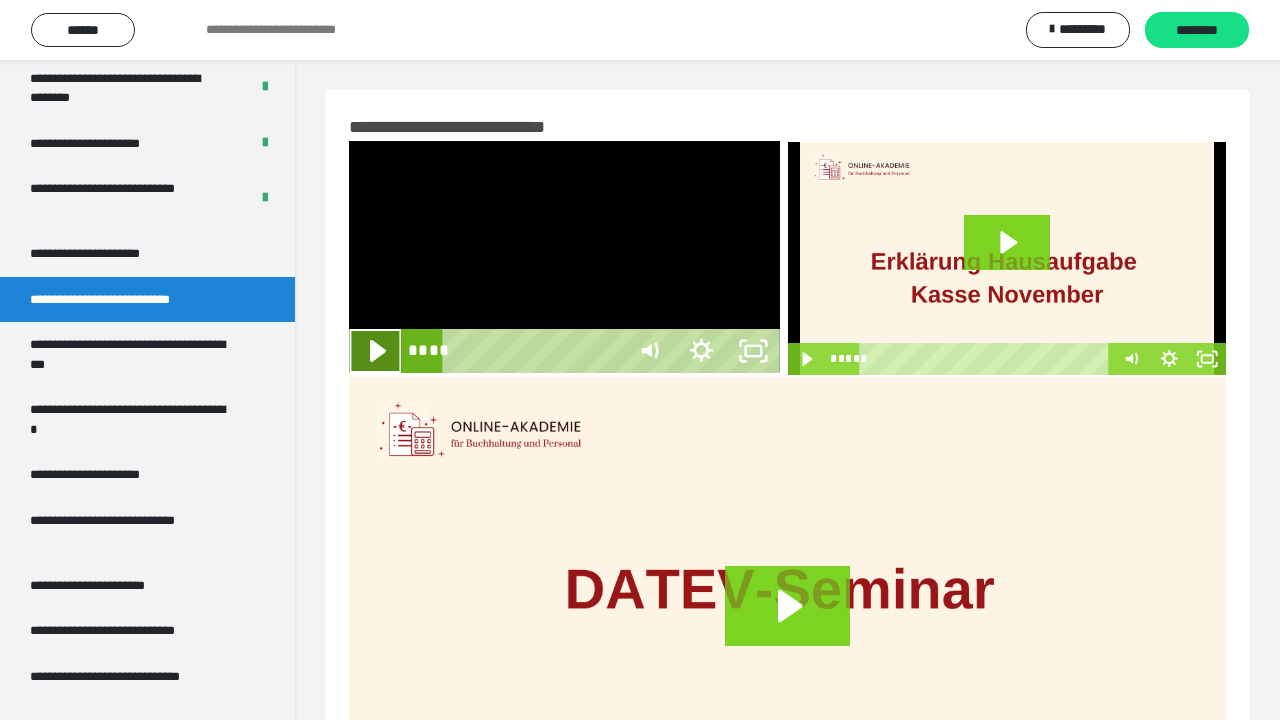 click 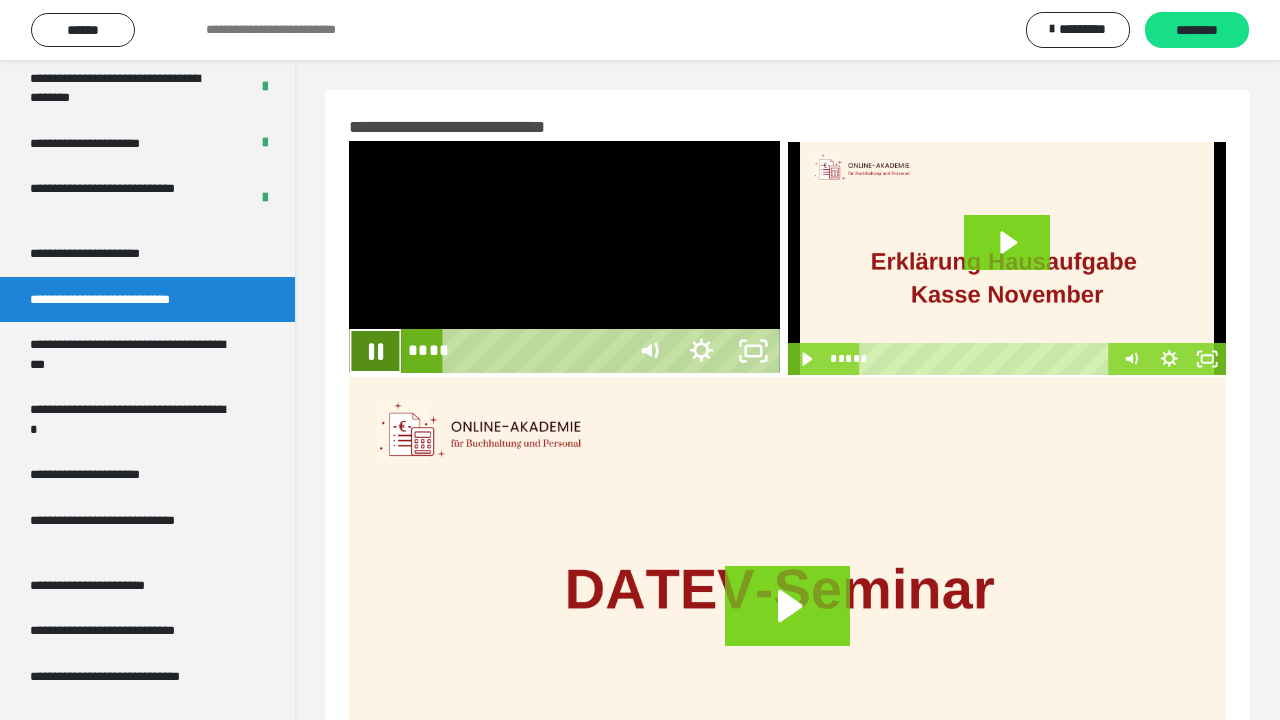 click 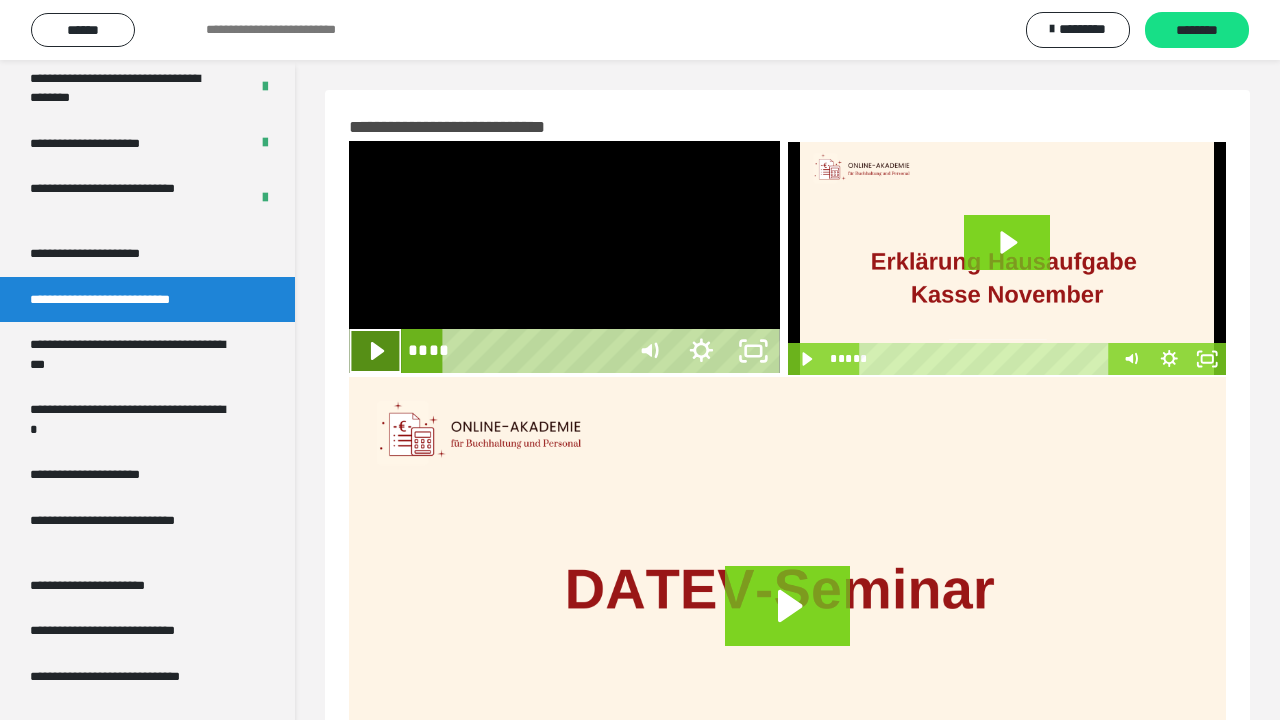 click 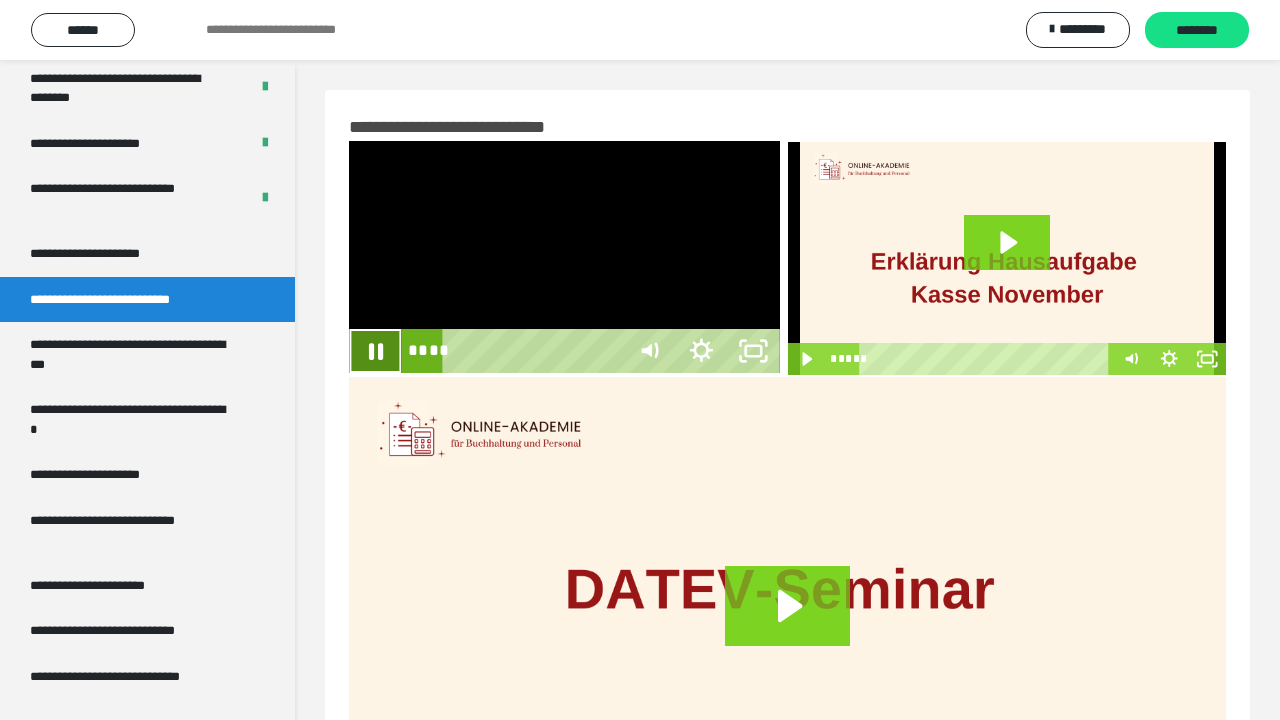 click 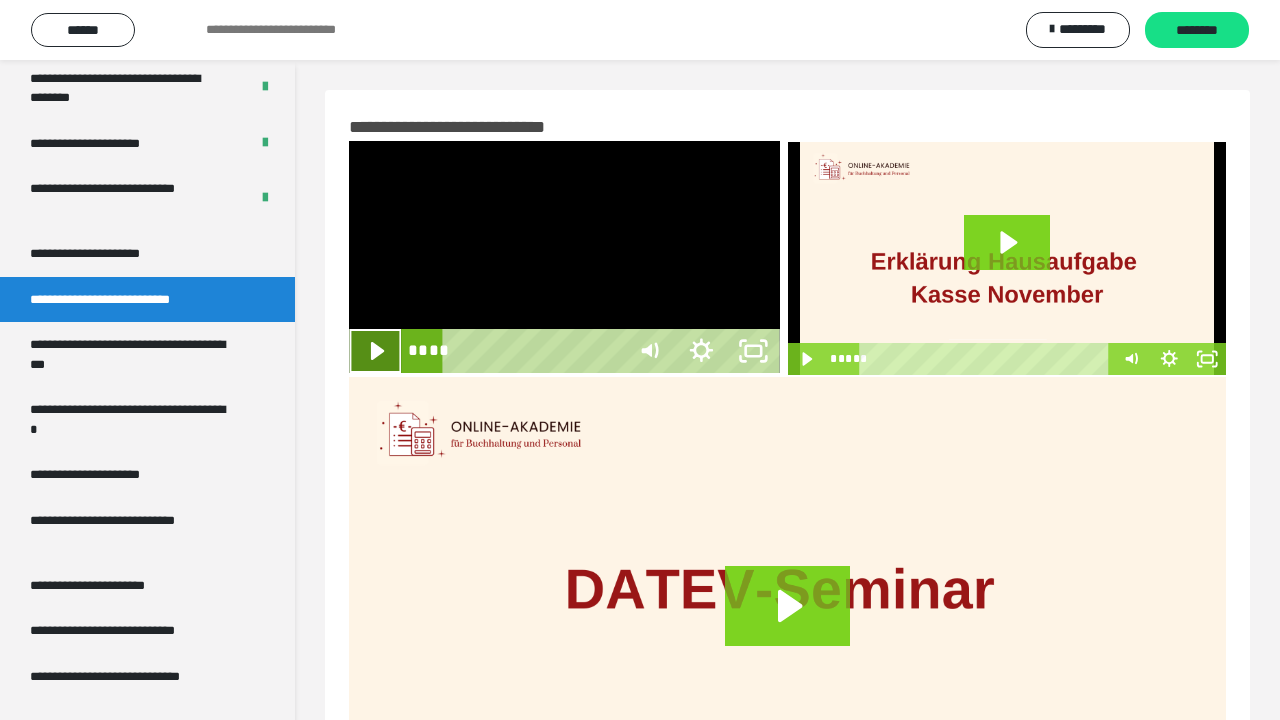 click 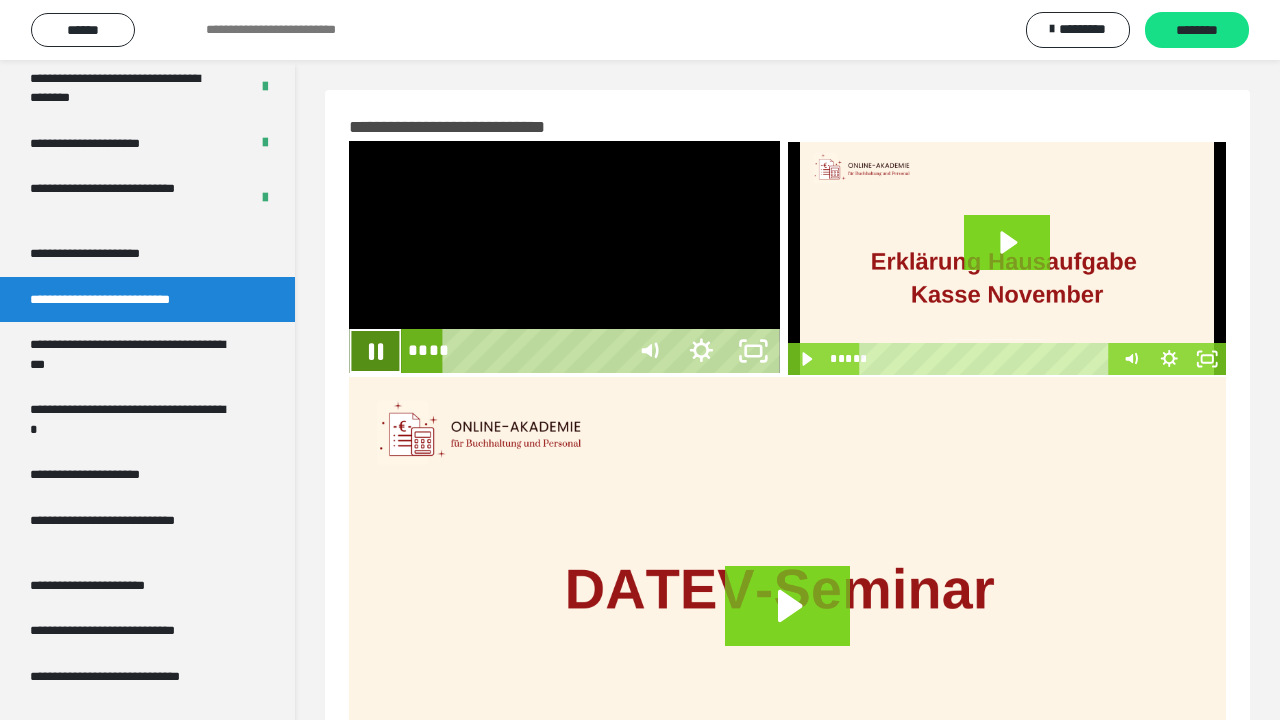click 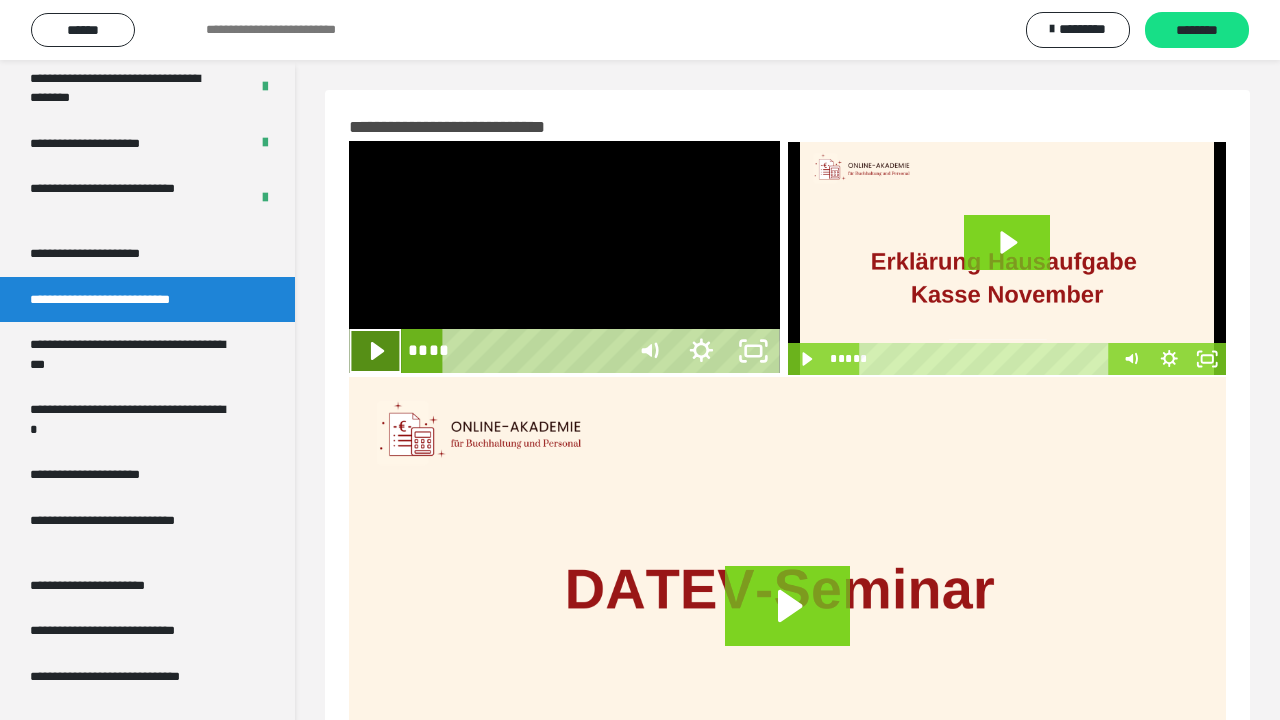 click 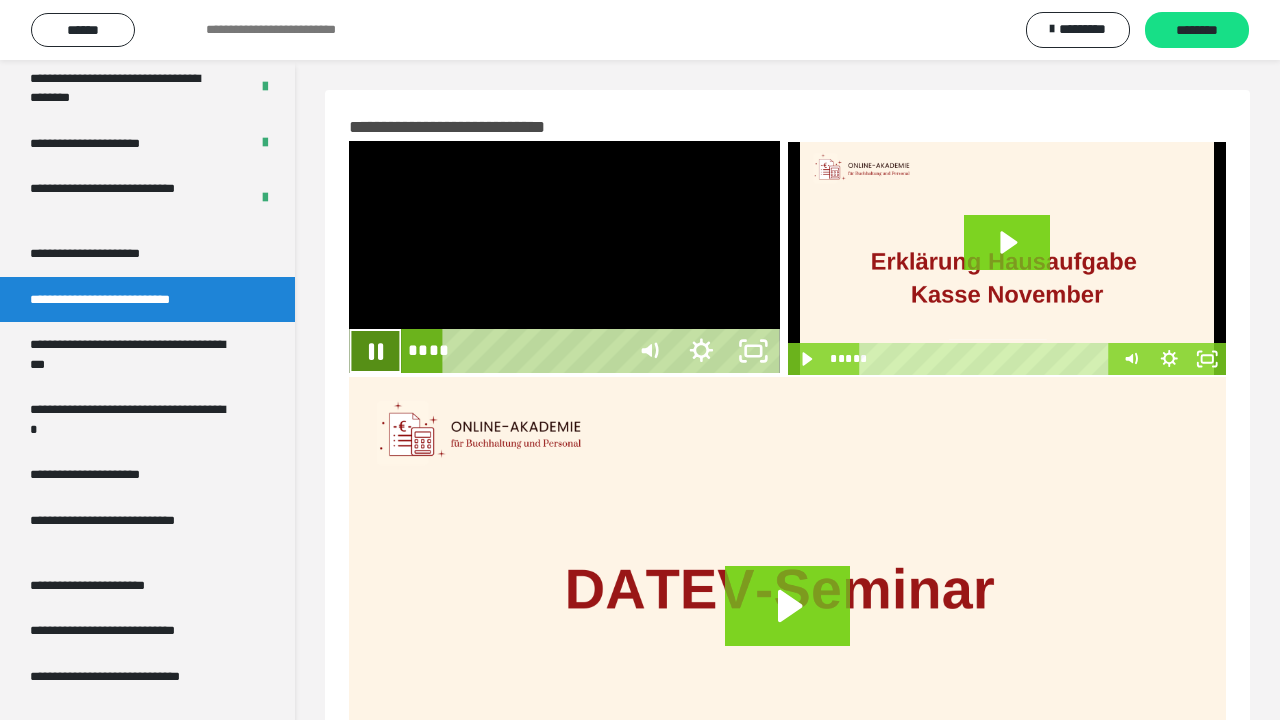 click 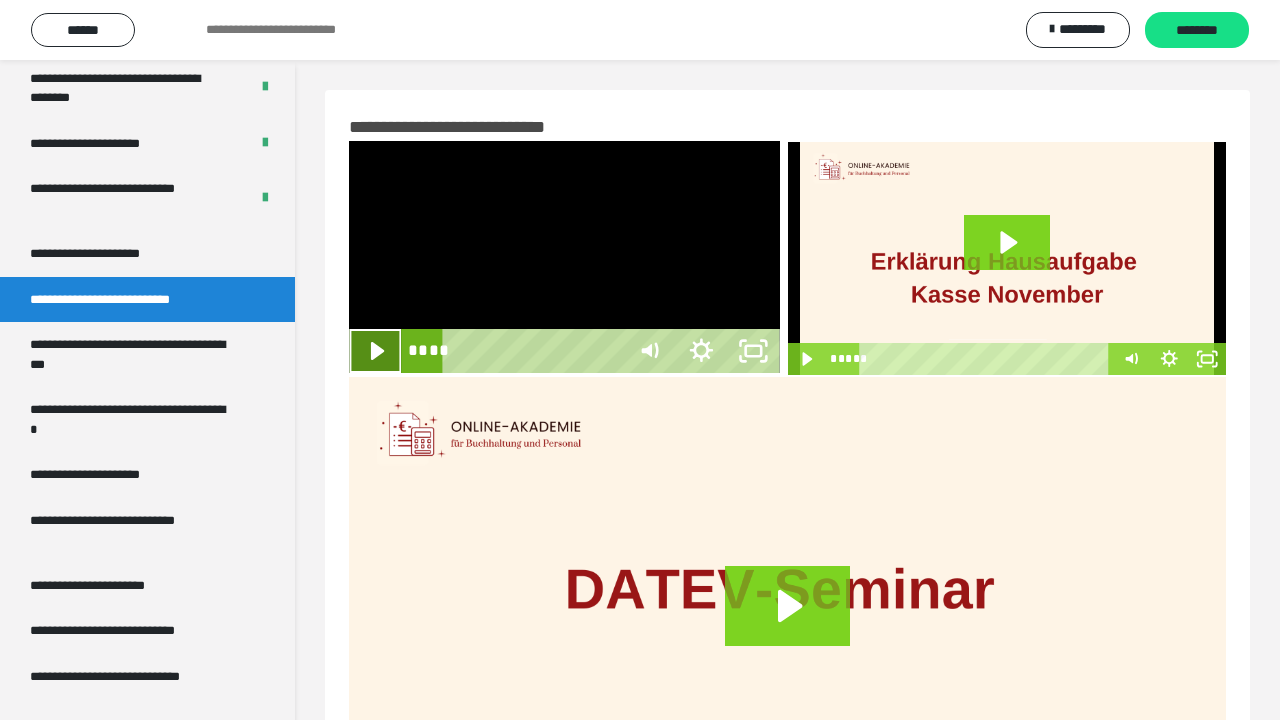 click 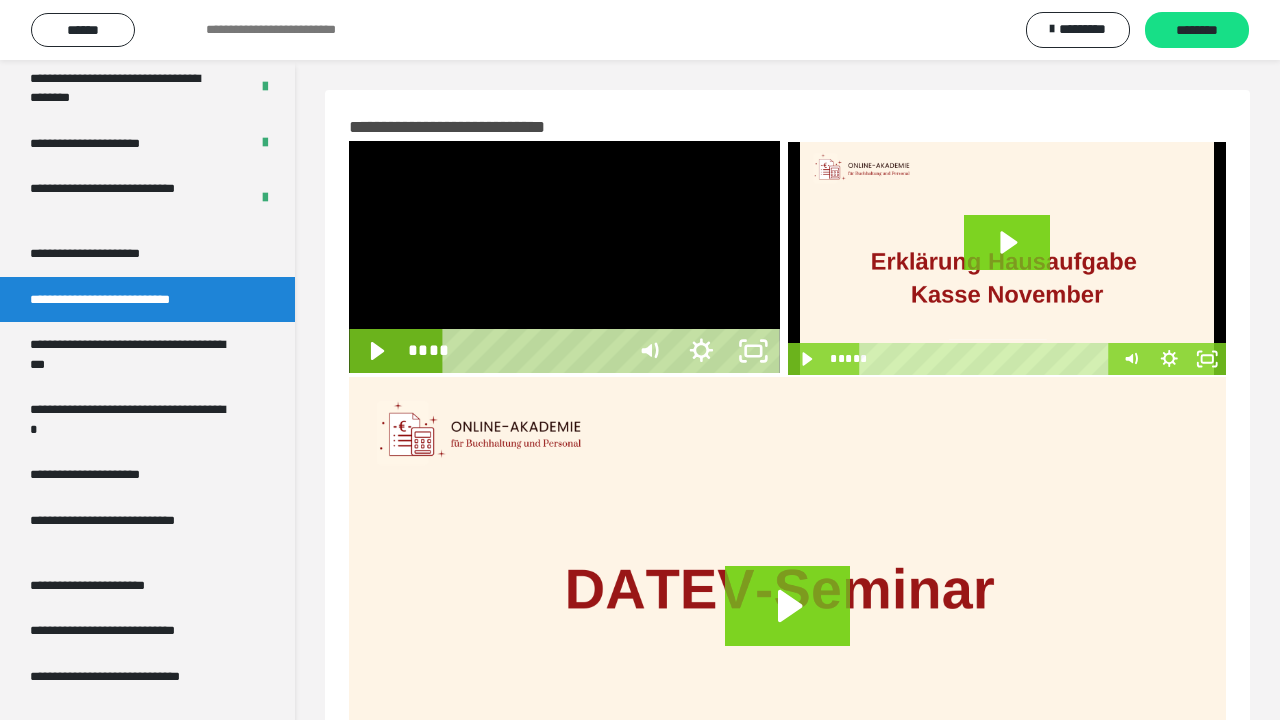 click on "****" at bounding box center [536, 351] 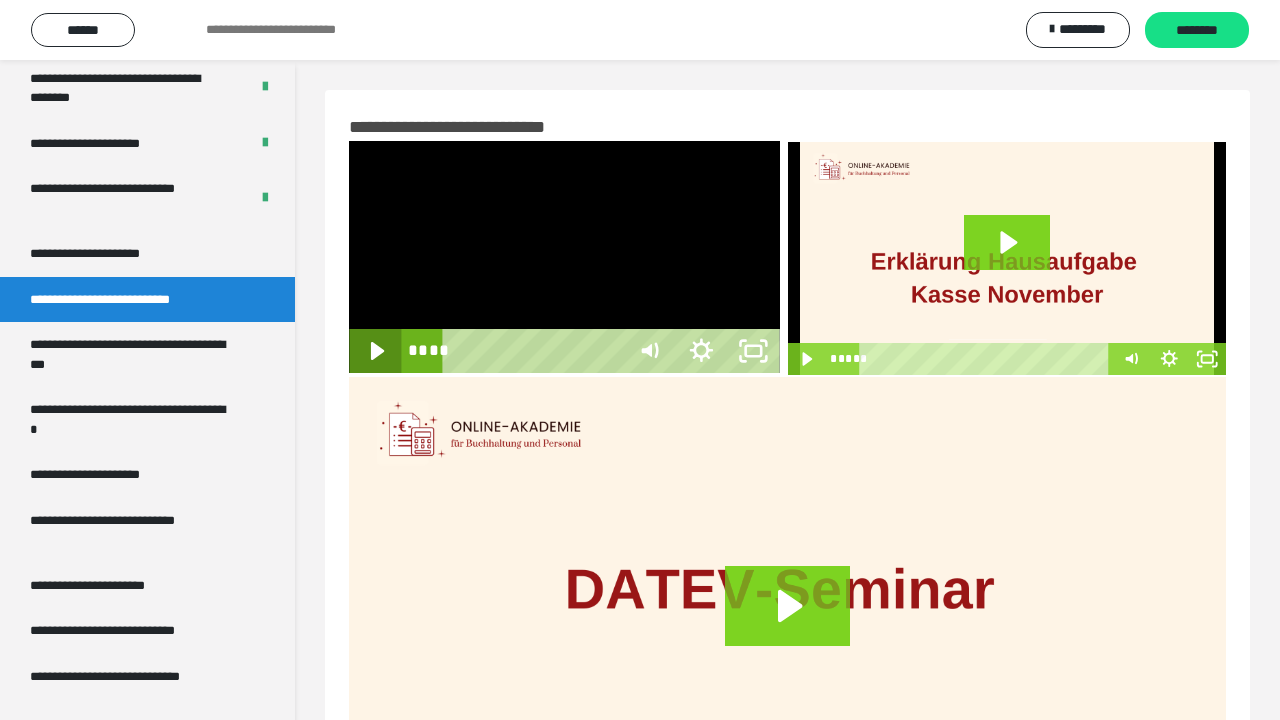 click 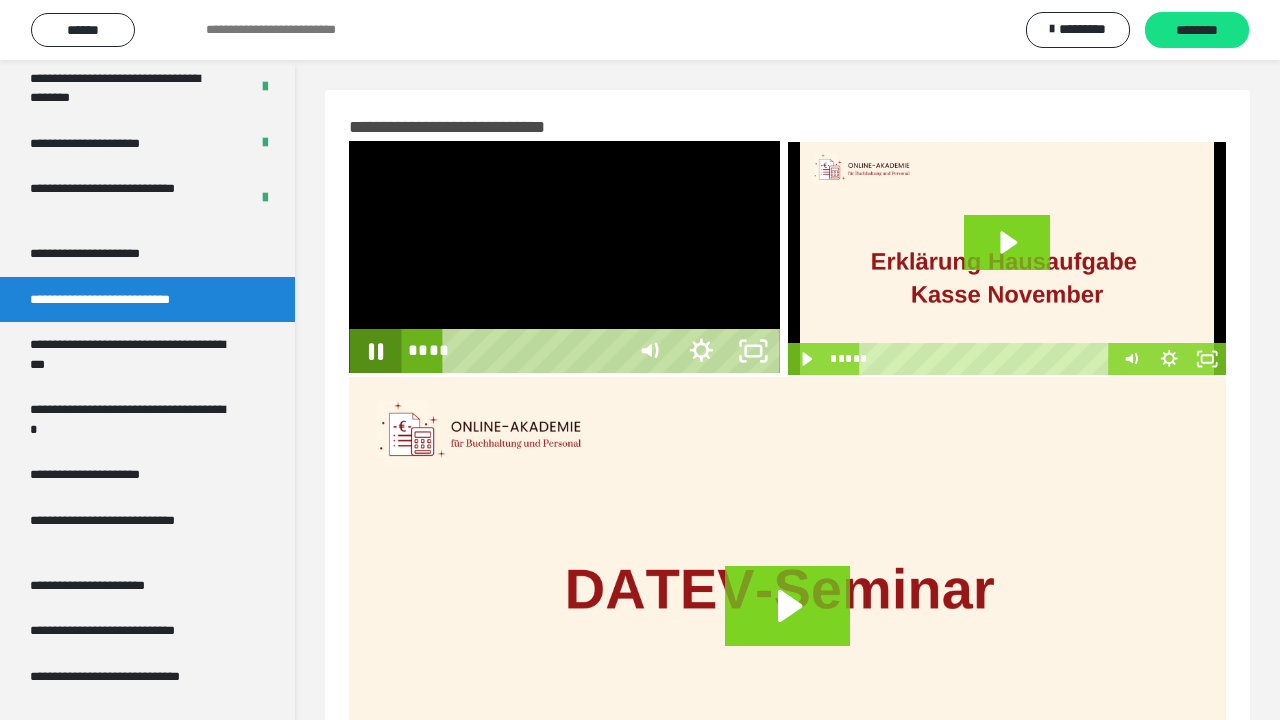 click 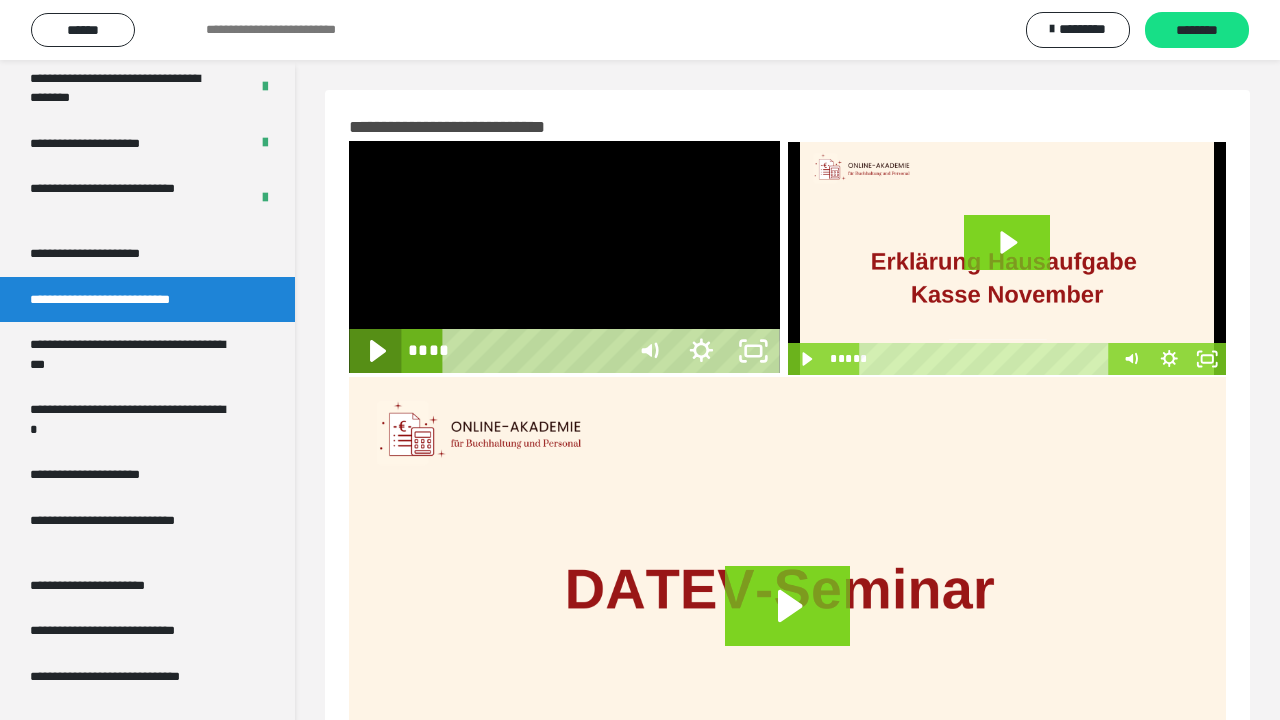 click 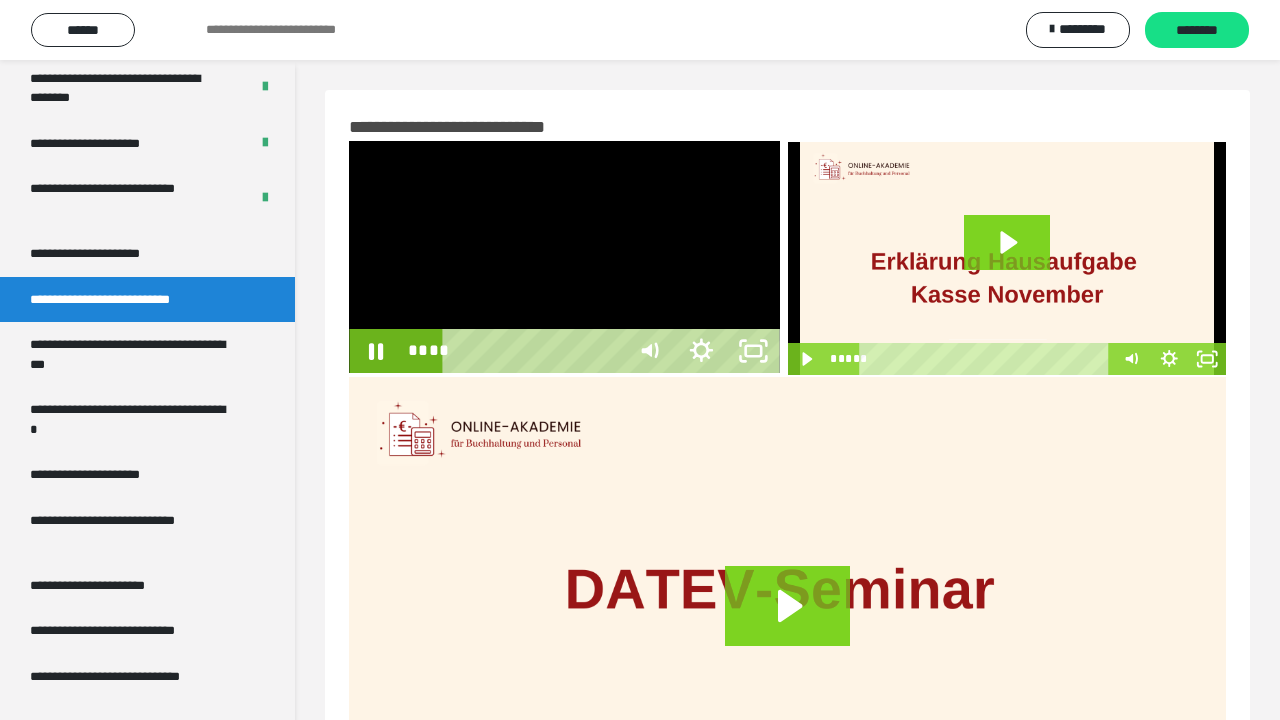 click on "****" at bounding box center (536, 351) 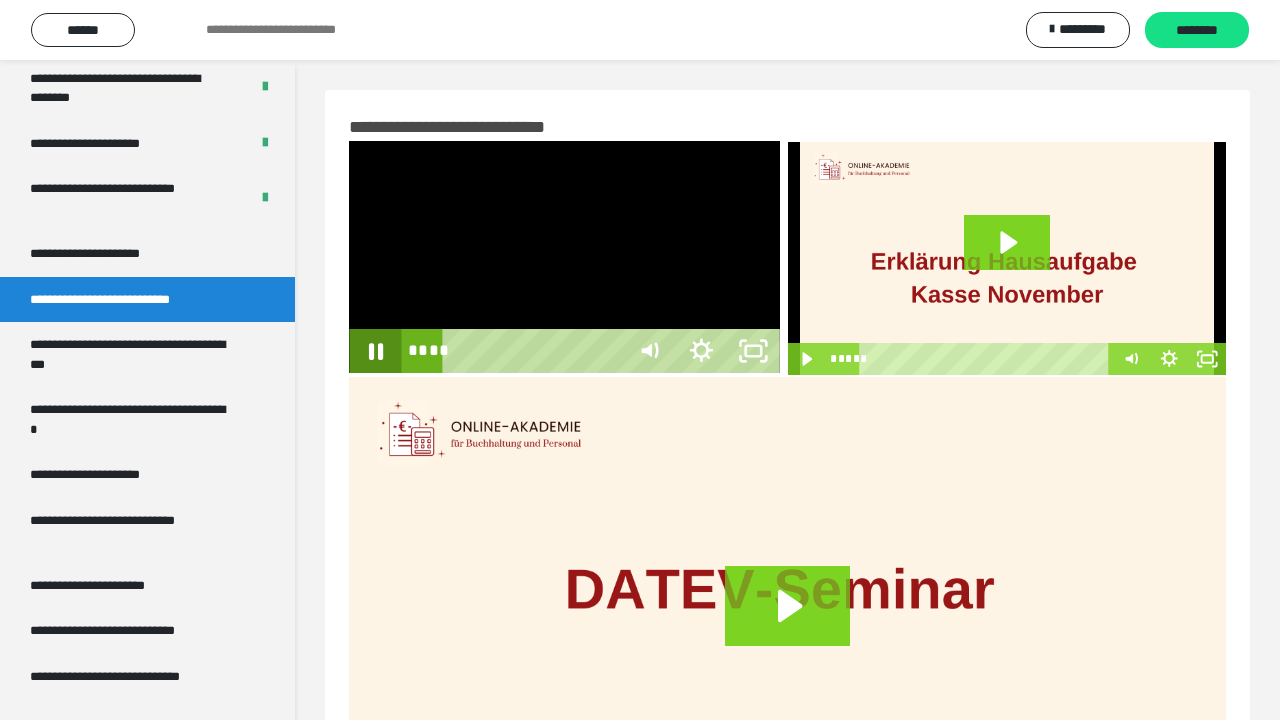 click 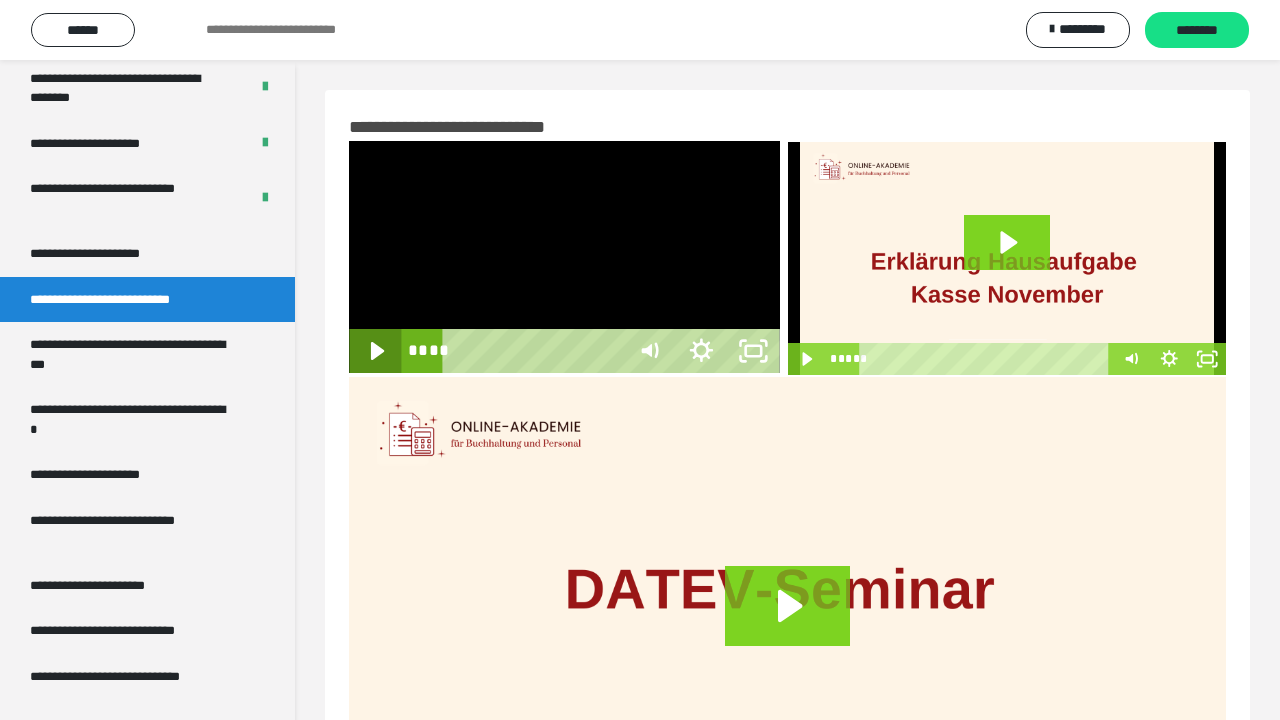 click 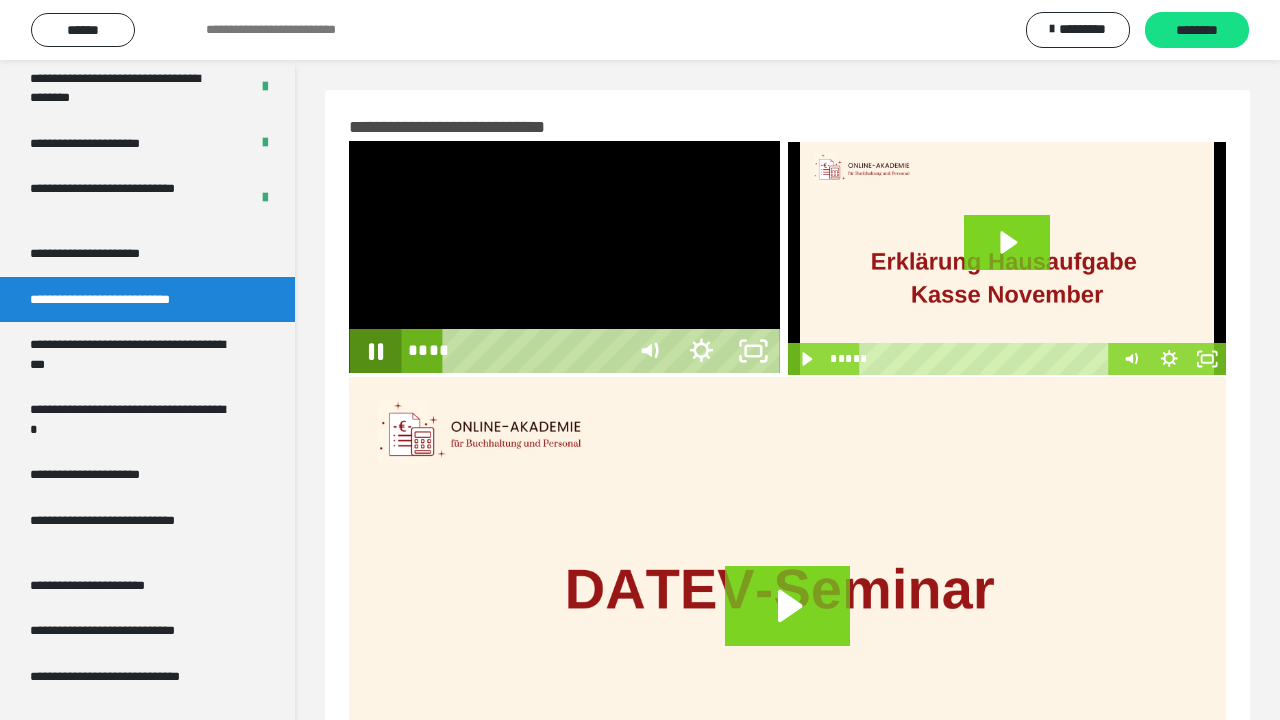 click 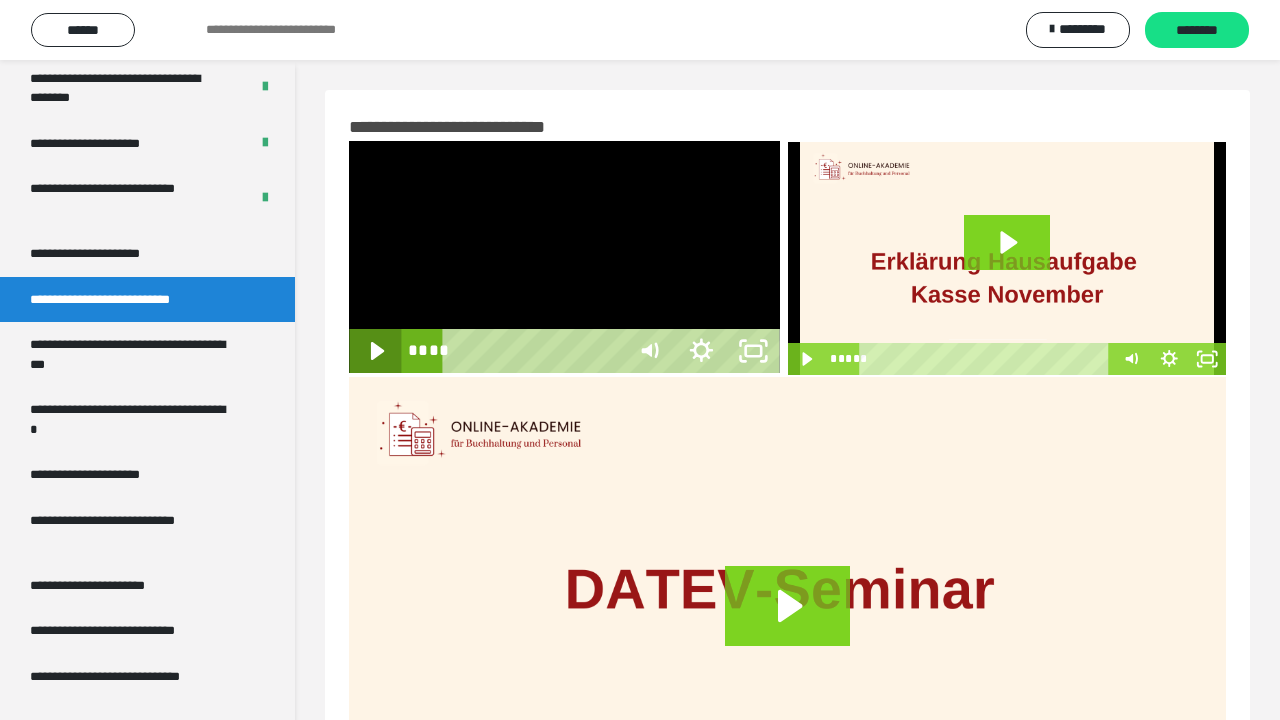 click 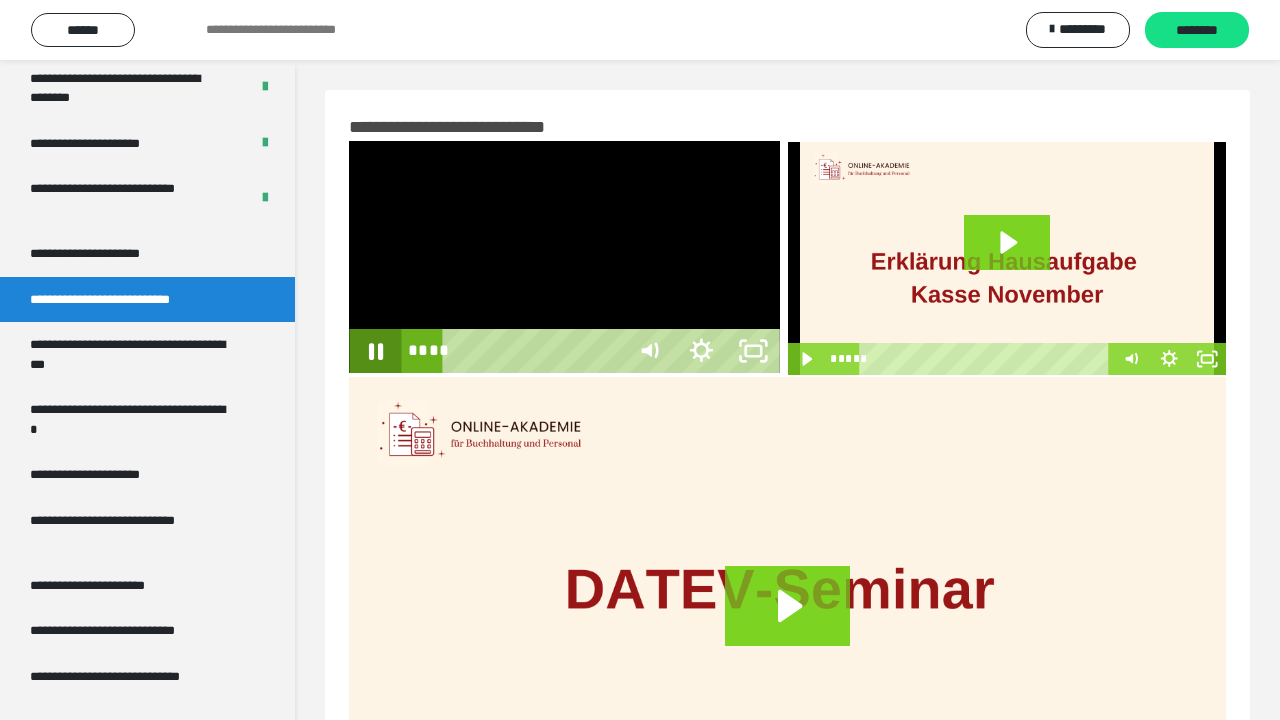 click 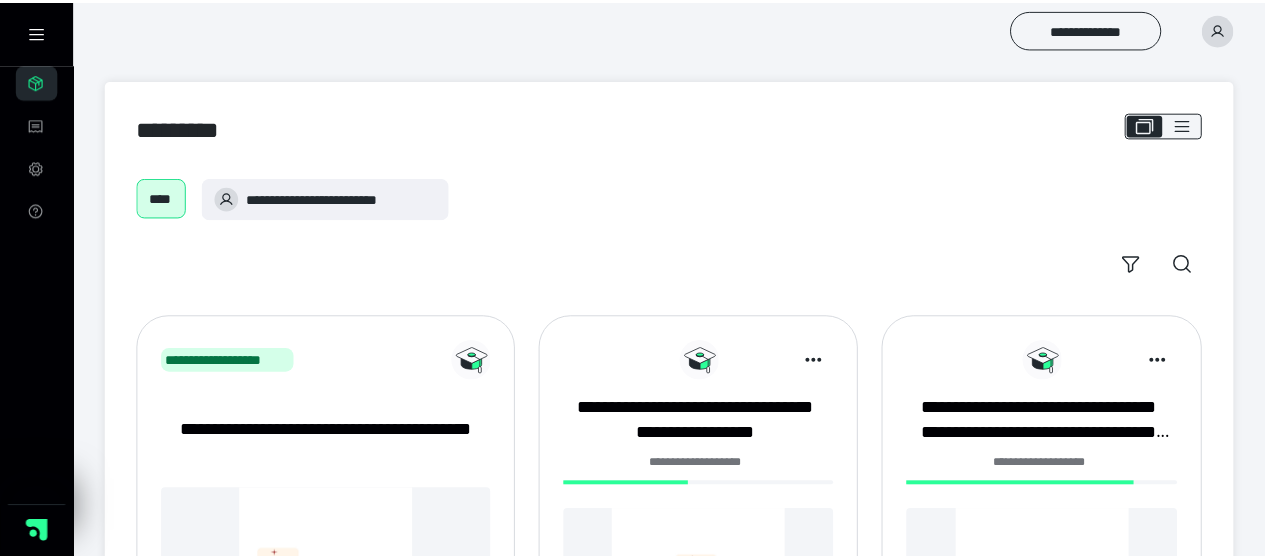 scroll, scrollTop: 300, scrollLeft: 0, axis: vertical 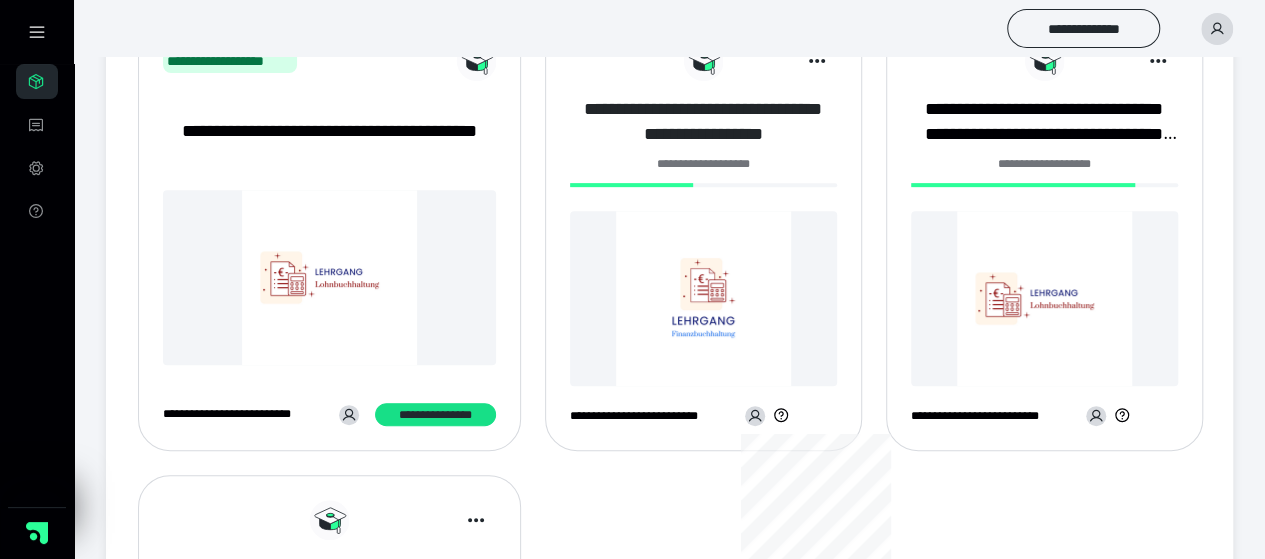 click on "**********" at bounding box center (703, 122) 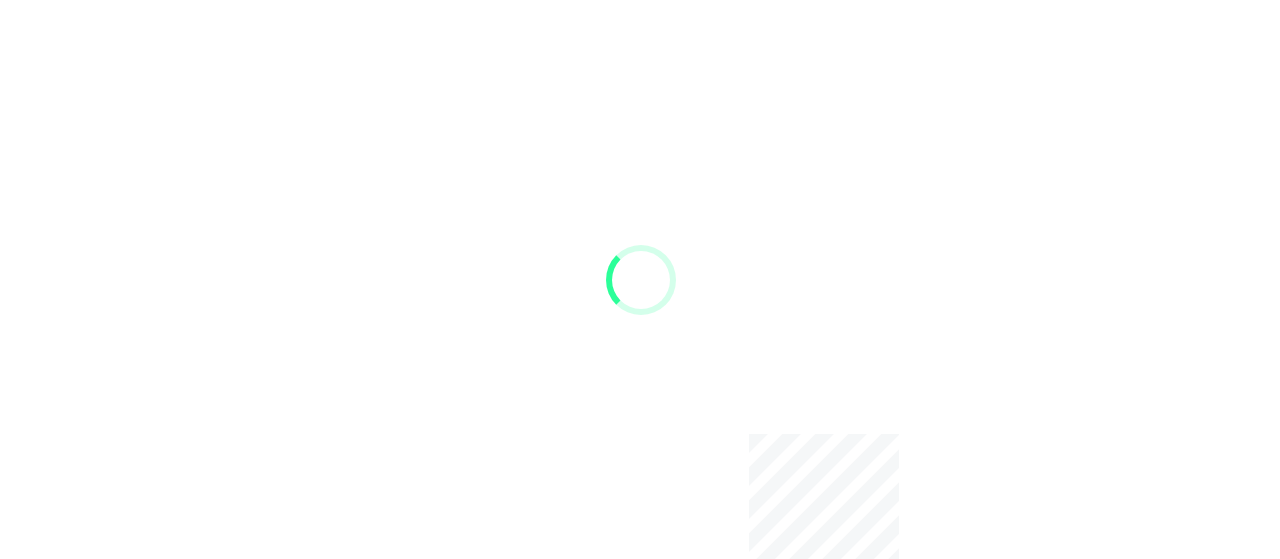 scroll, scrollTop: 0, scrollLeft: 0, axis: both 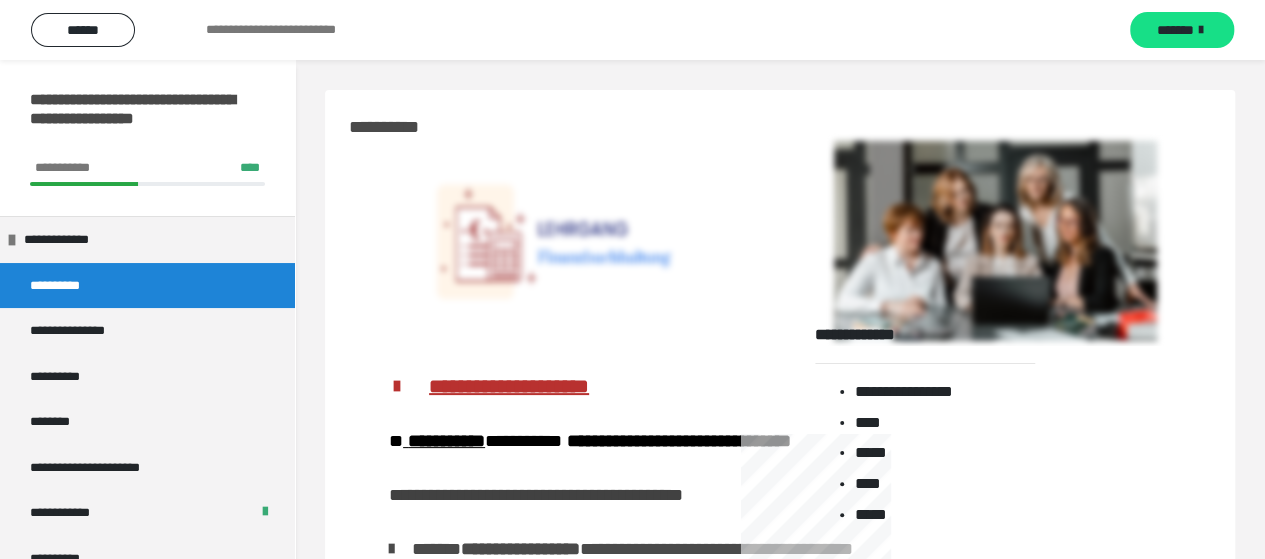 click on "**********" at bounding box center (945, 395) 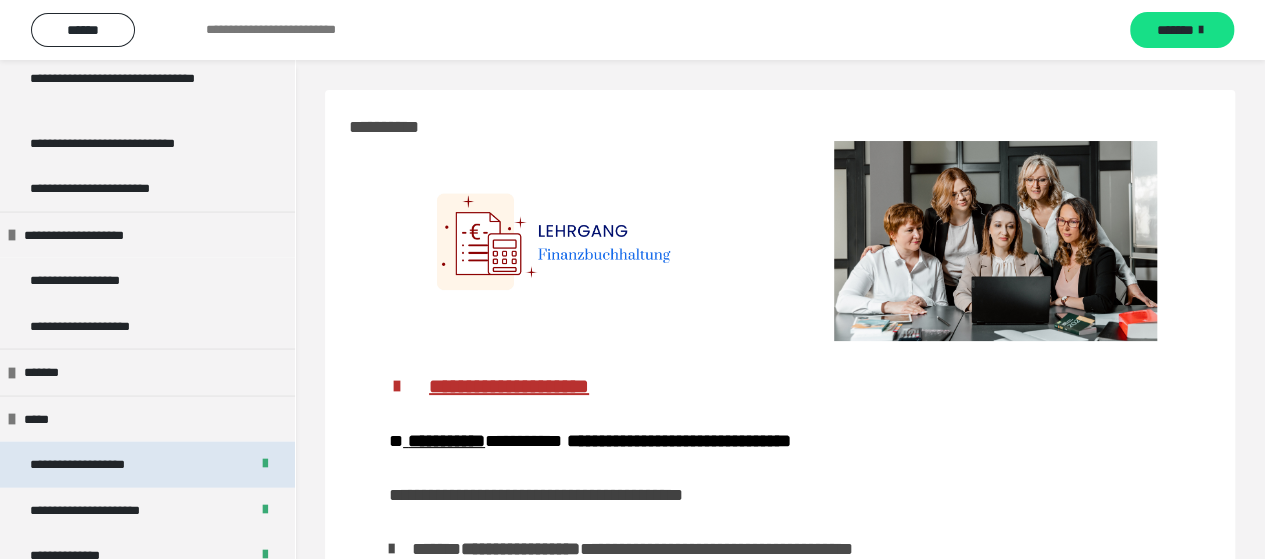 scroll, scrollTop: 2300, scrollLeft: 0, axis: vertical 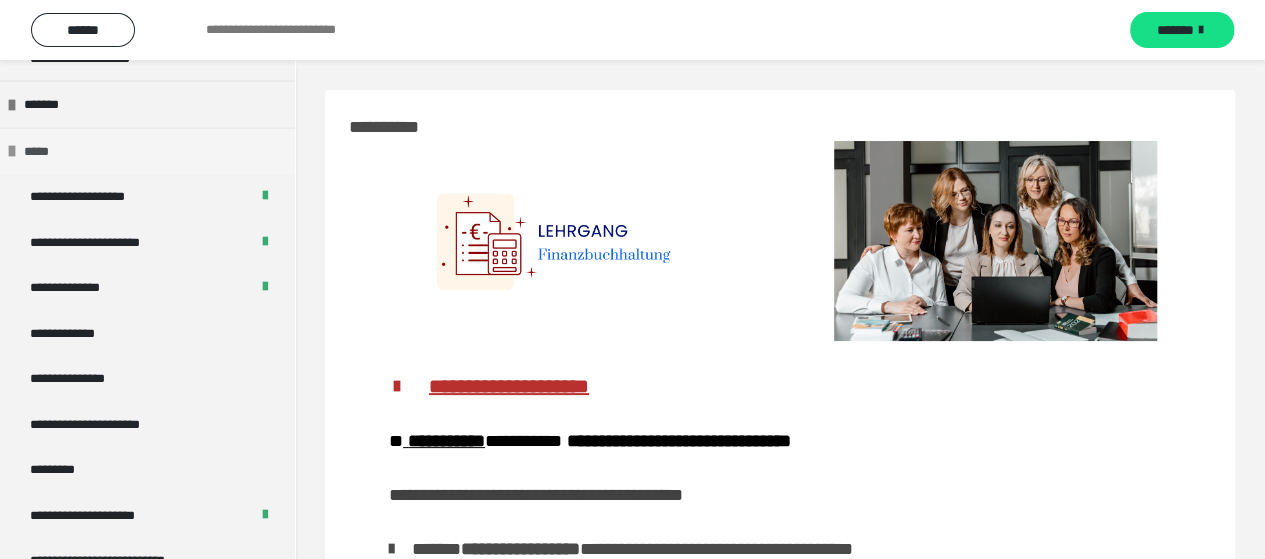 click on "*****" at bounding box center (45, 152) 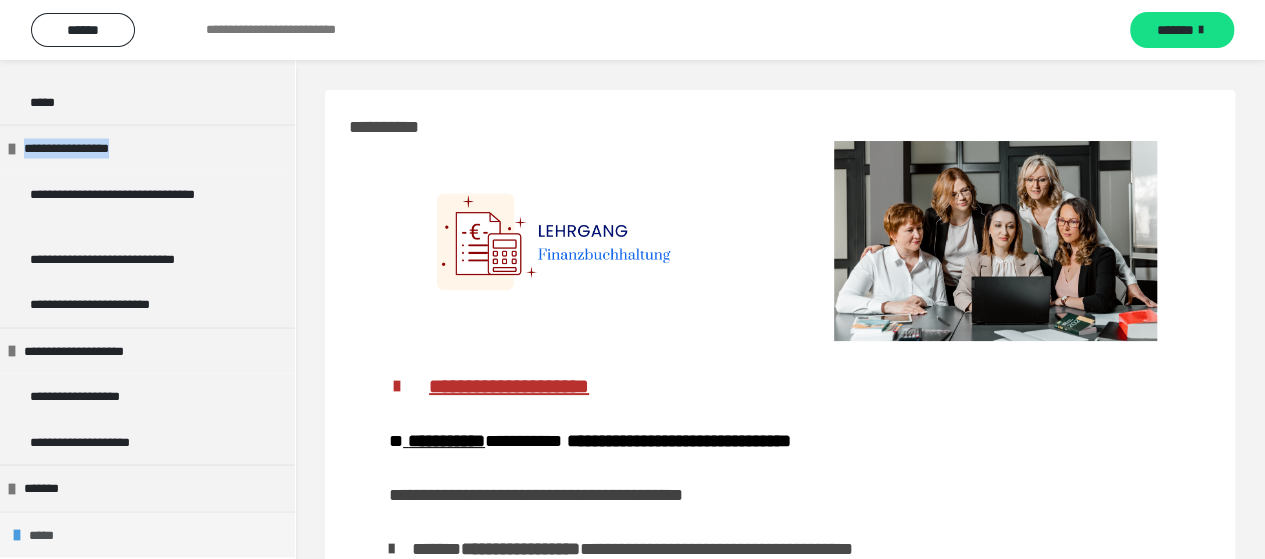 click on "**********" at bounding box center (82, 148) 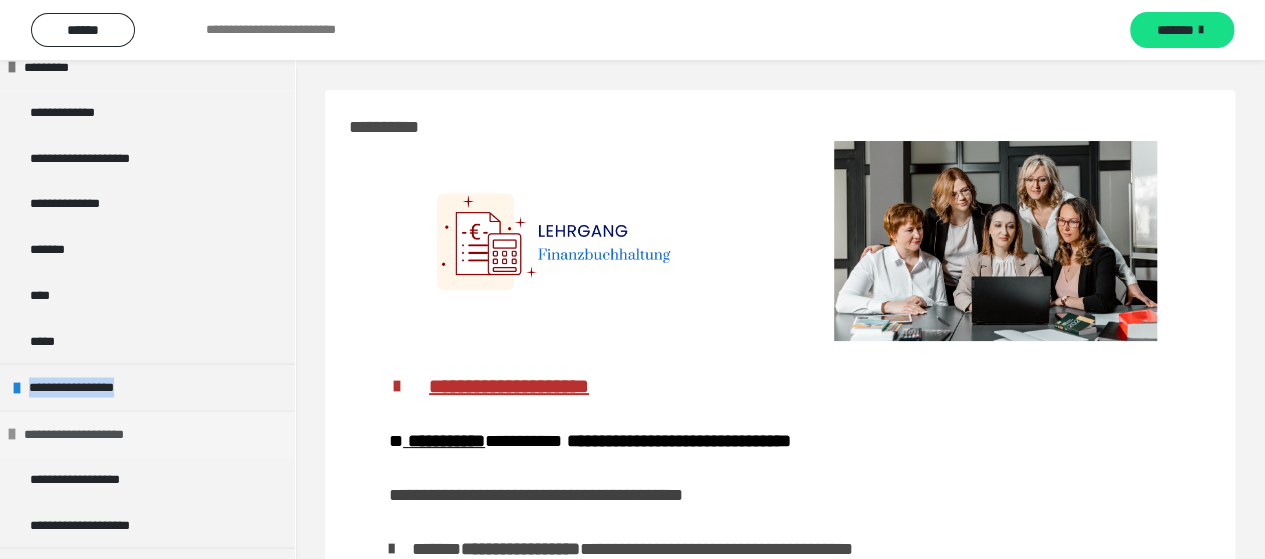 scroll, scrollTop: 1761, scrollLeft: 0, axis: vertical 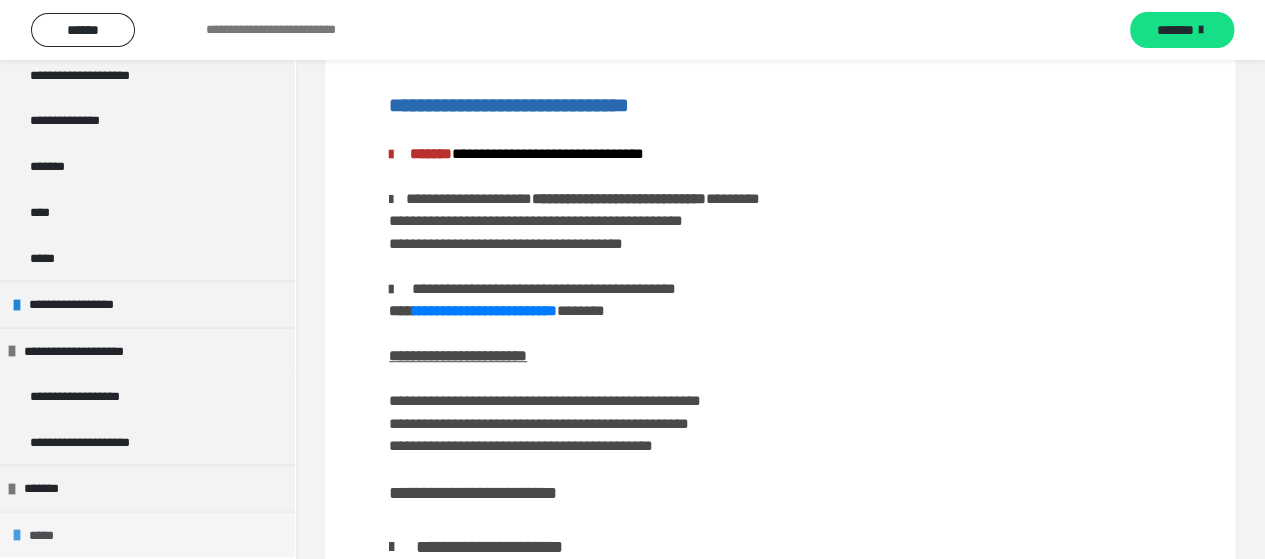 click on "*****" at bounding box center (50, 535) 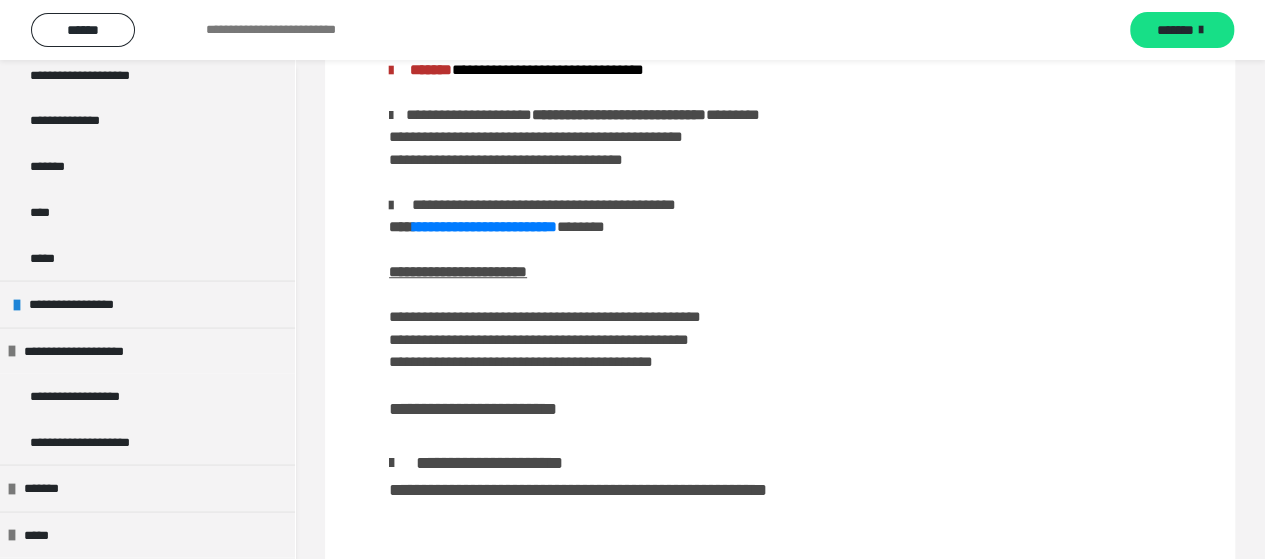 scroll, scrollTop: 900, scrollLeft: 0, axis: vertical 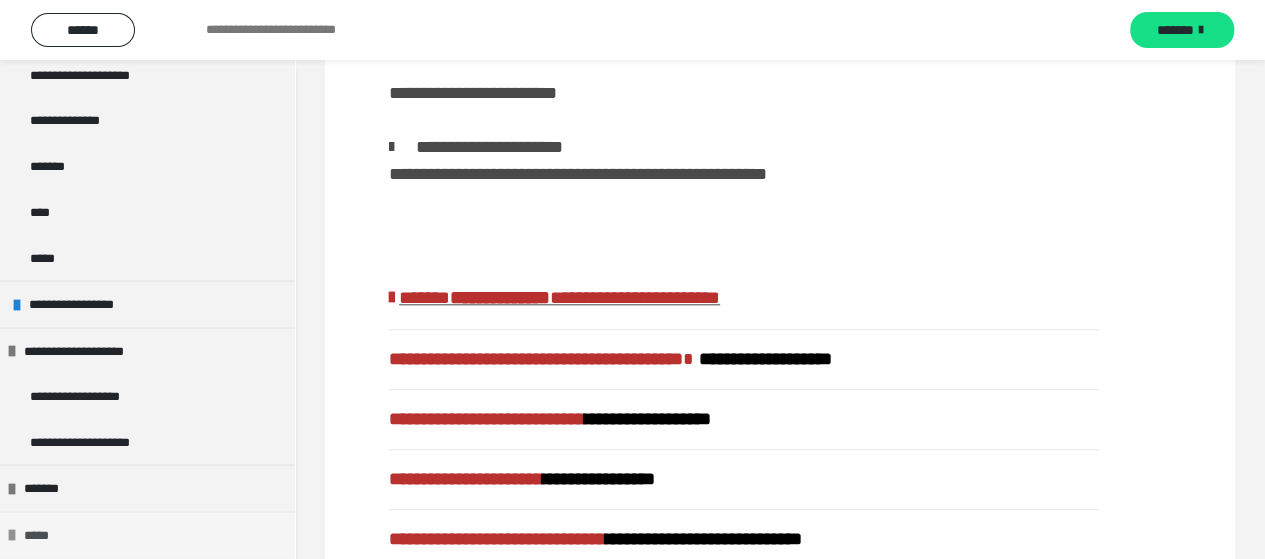 click on "*****" at bounding box center [45, 535] 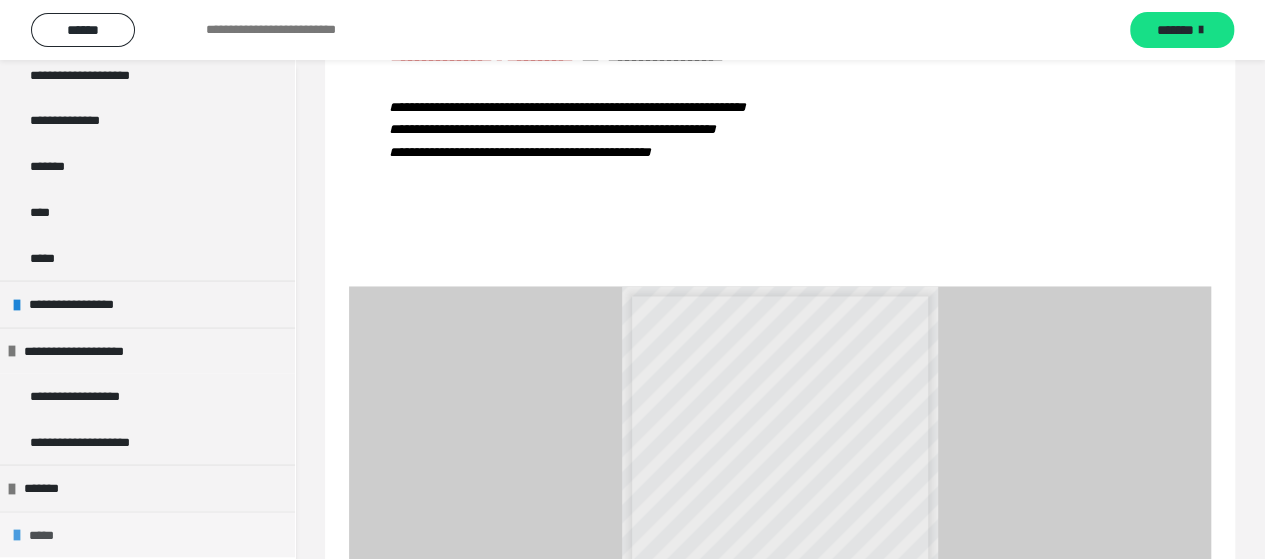 scroll, scrollTop: 1382, scrollLeft: 0, axis: vertical 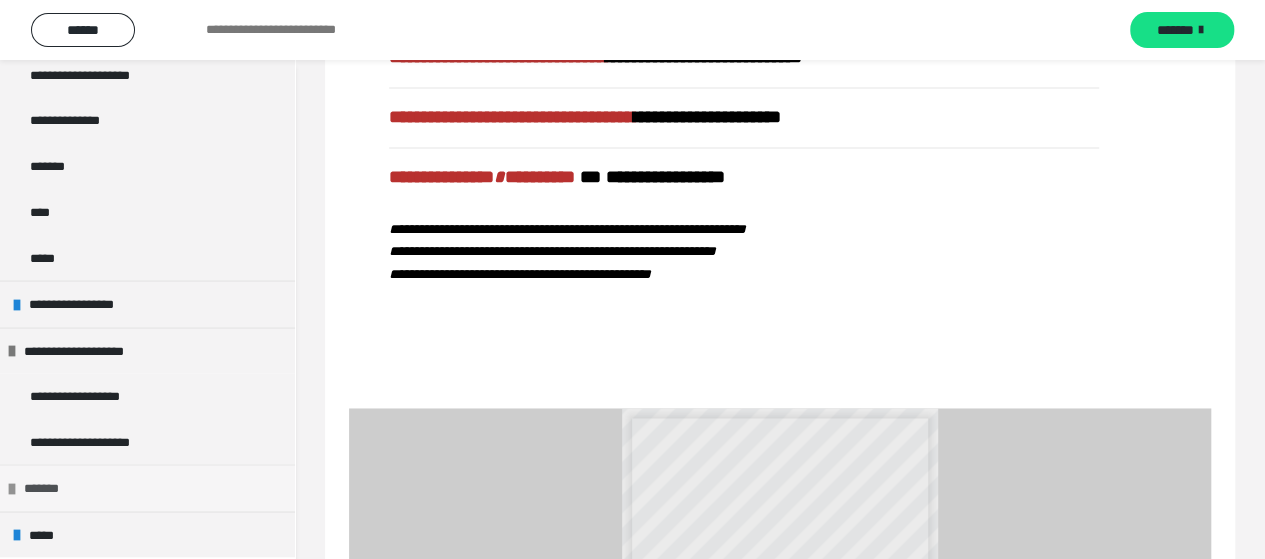 click on "*******" at bounding box center [48, 488] 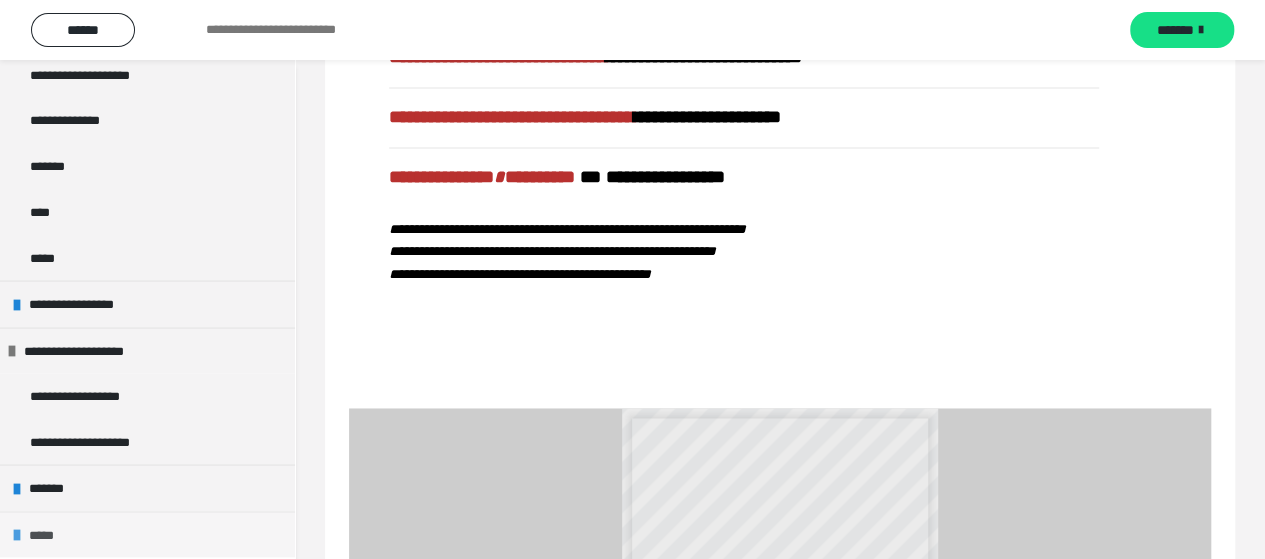 click on "*****" at bounding box center [50, 535] 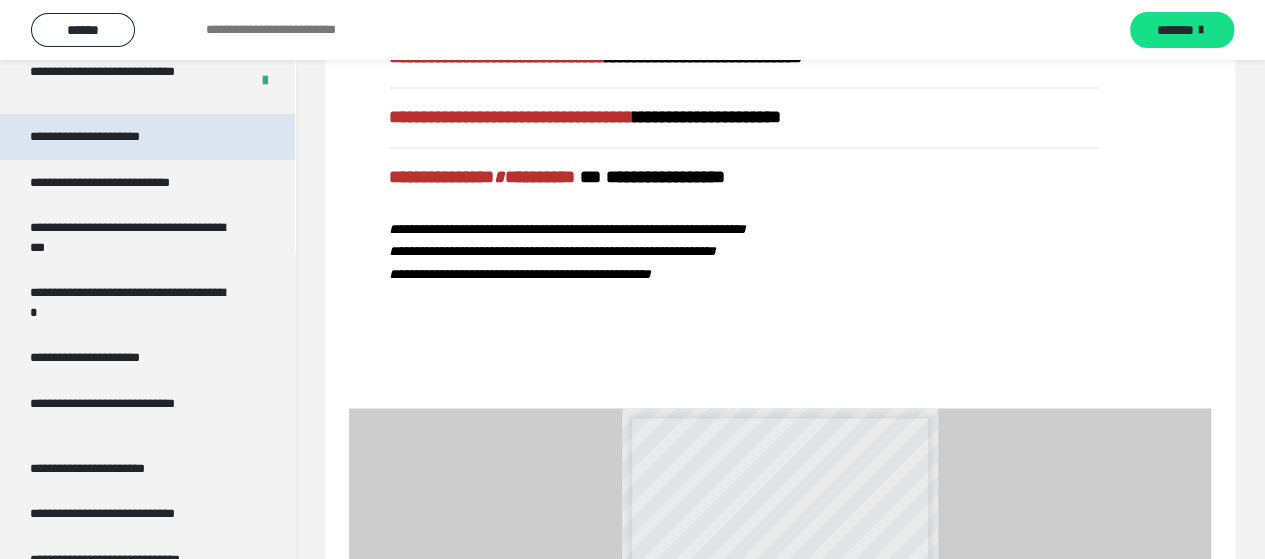 scroll, scrollTop: 3261, scrollLeft: 0, axis: vertical 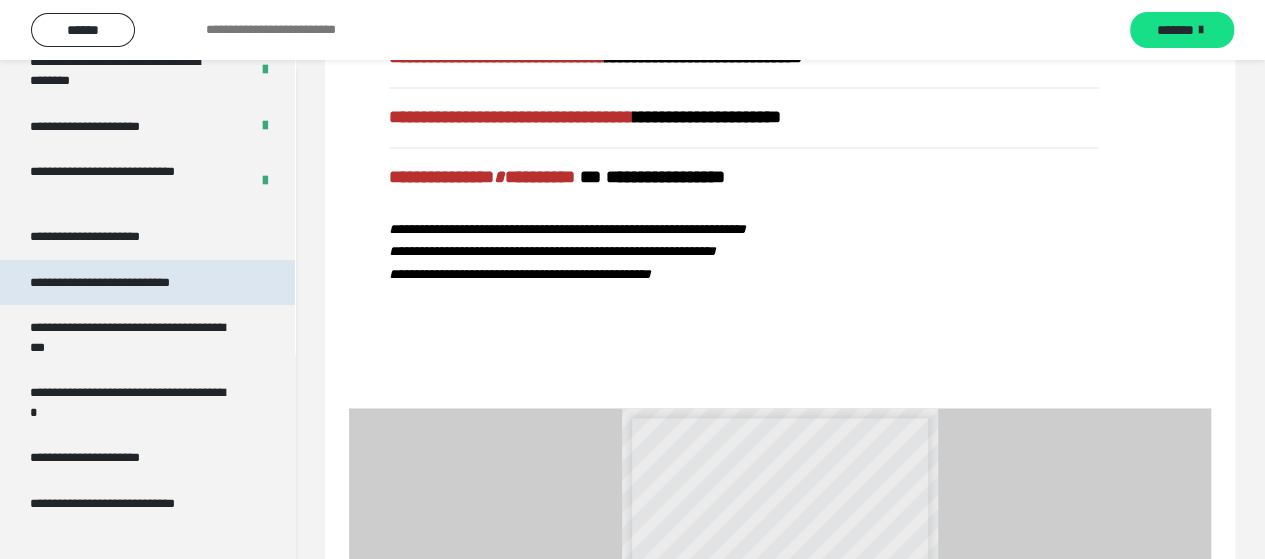 click on "**********" at bounding box center [129, 283] 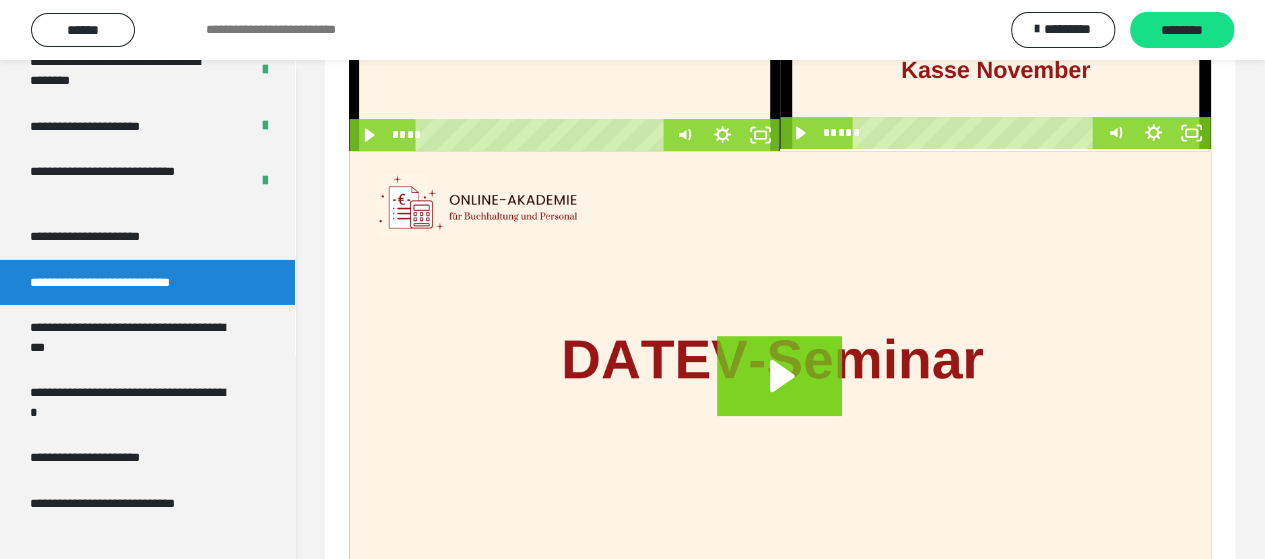 scroll, scrollTop: 352, scrollLeft: 0, axis: vertical 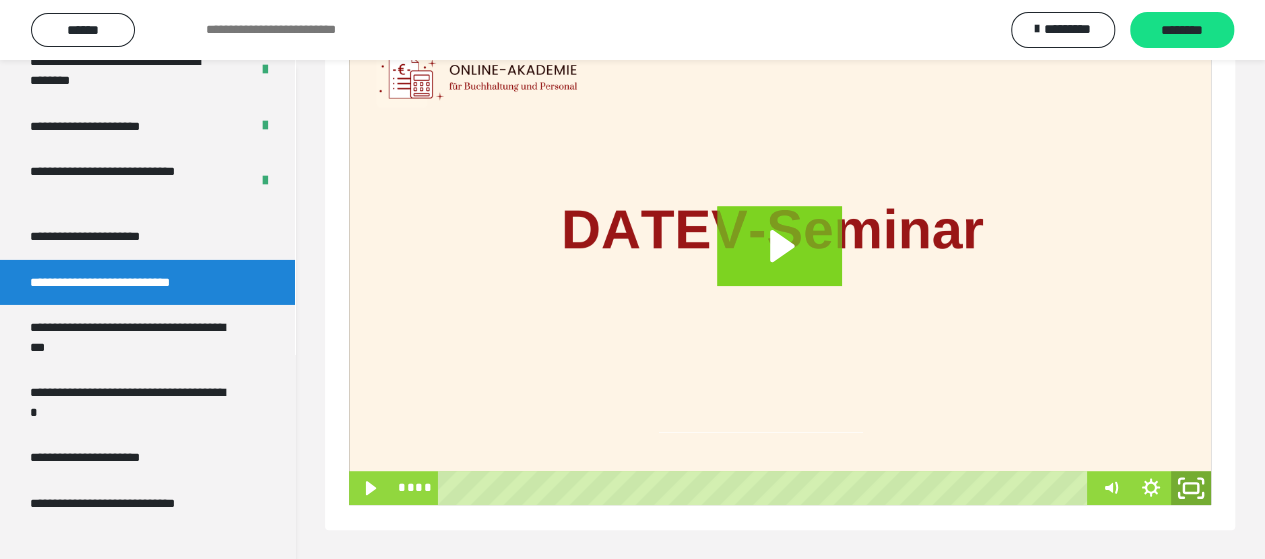 click 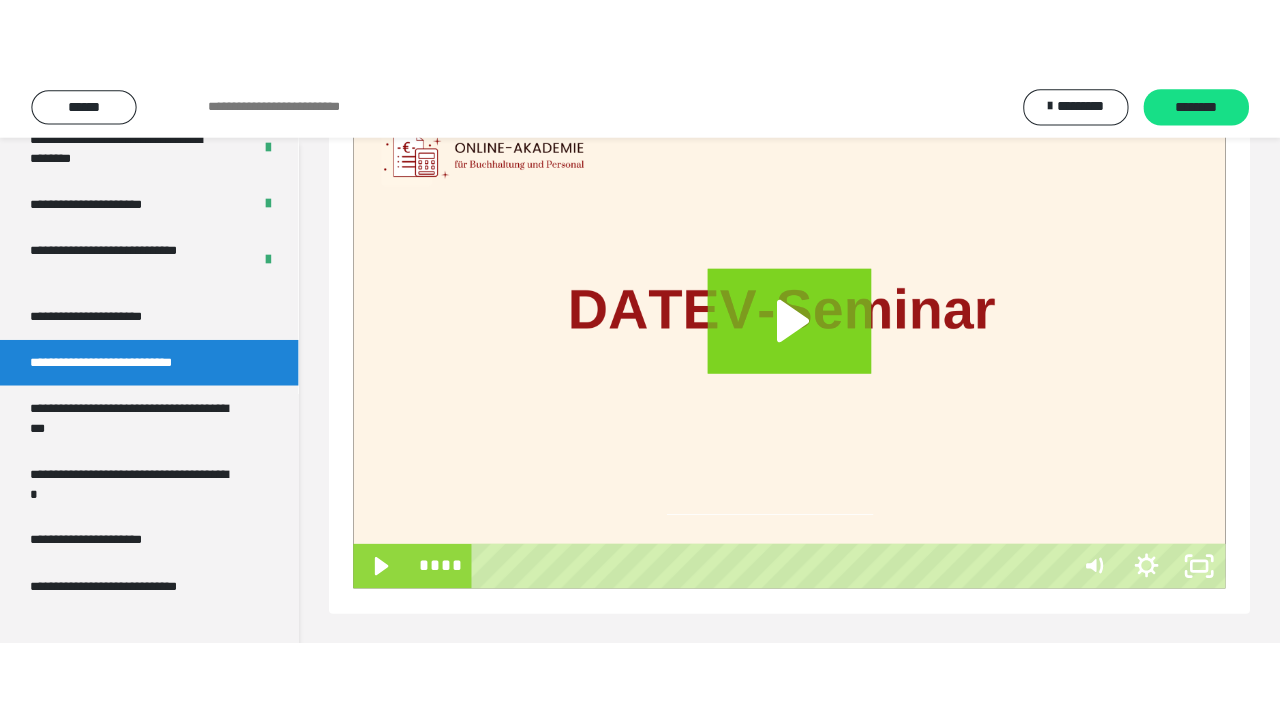 scroll, scrollTop: 204, scrollLeft: 0, axis: vertical 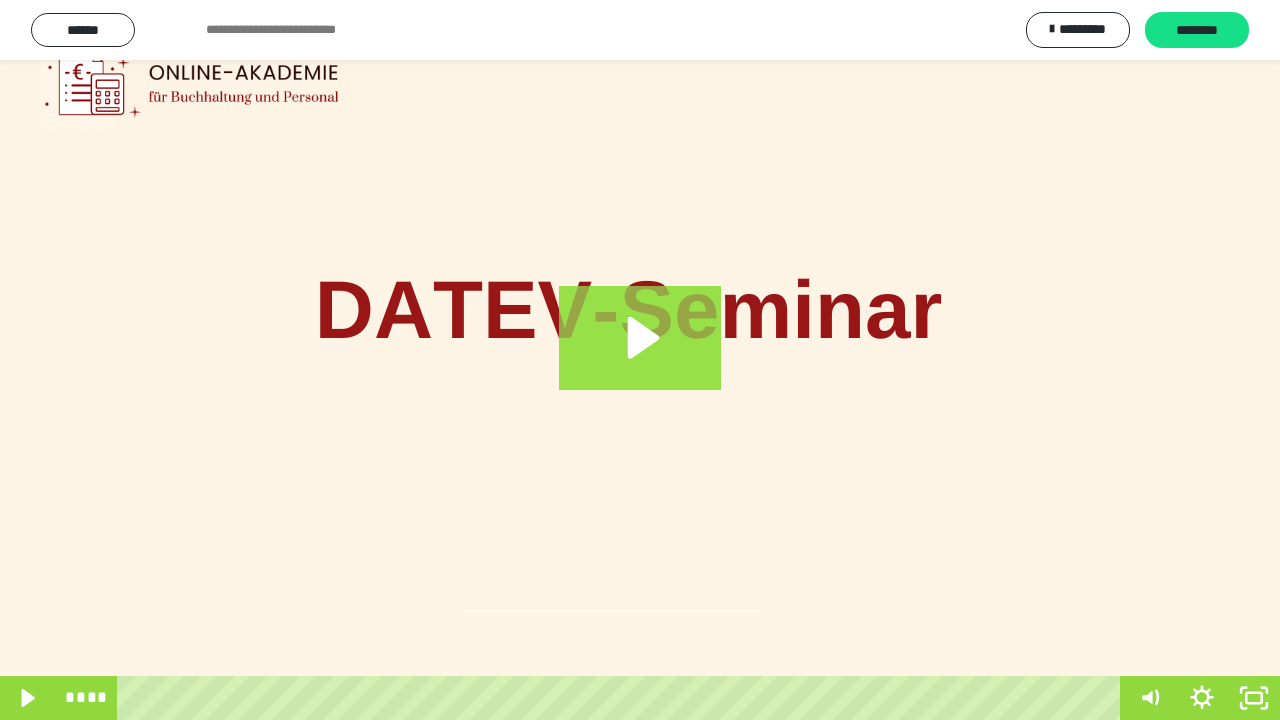click 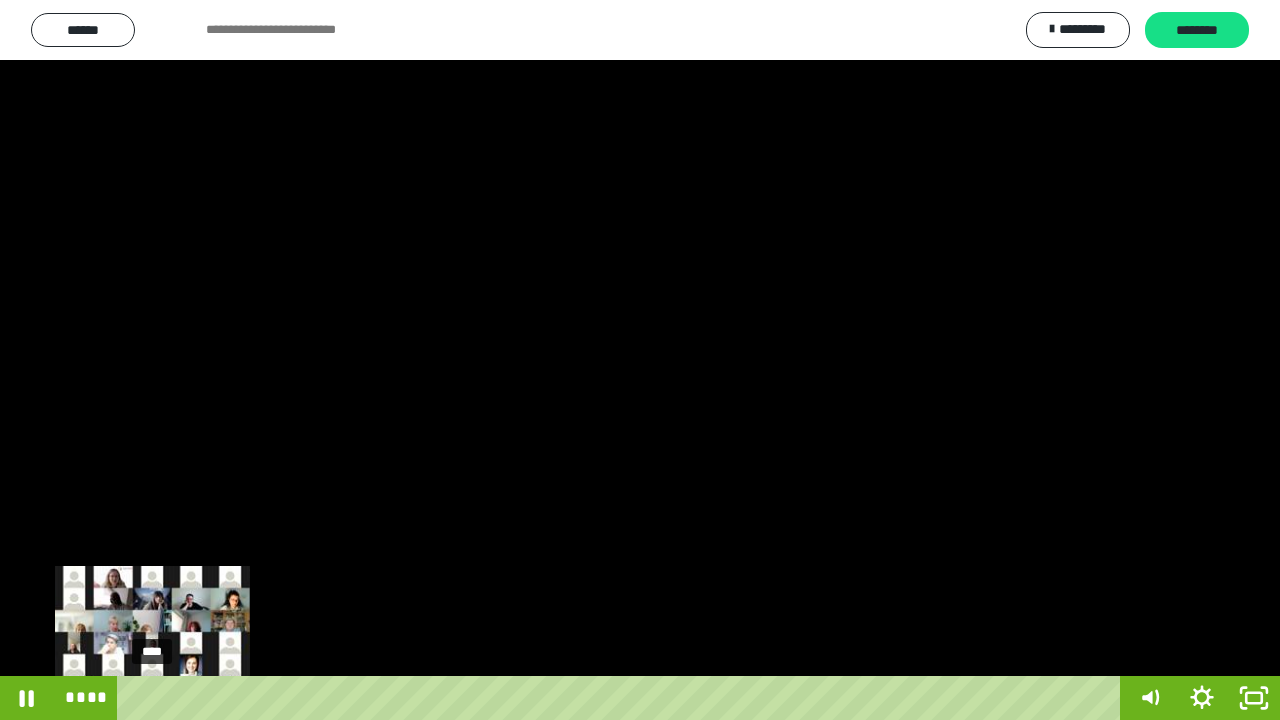 click at bounding box center [152, 698] 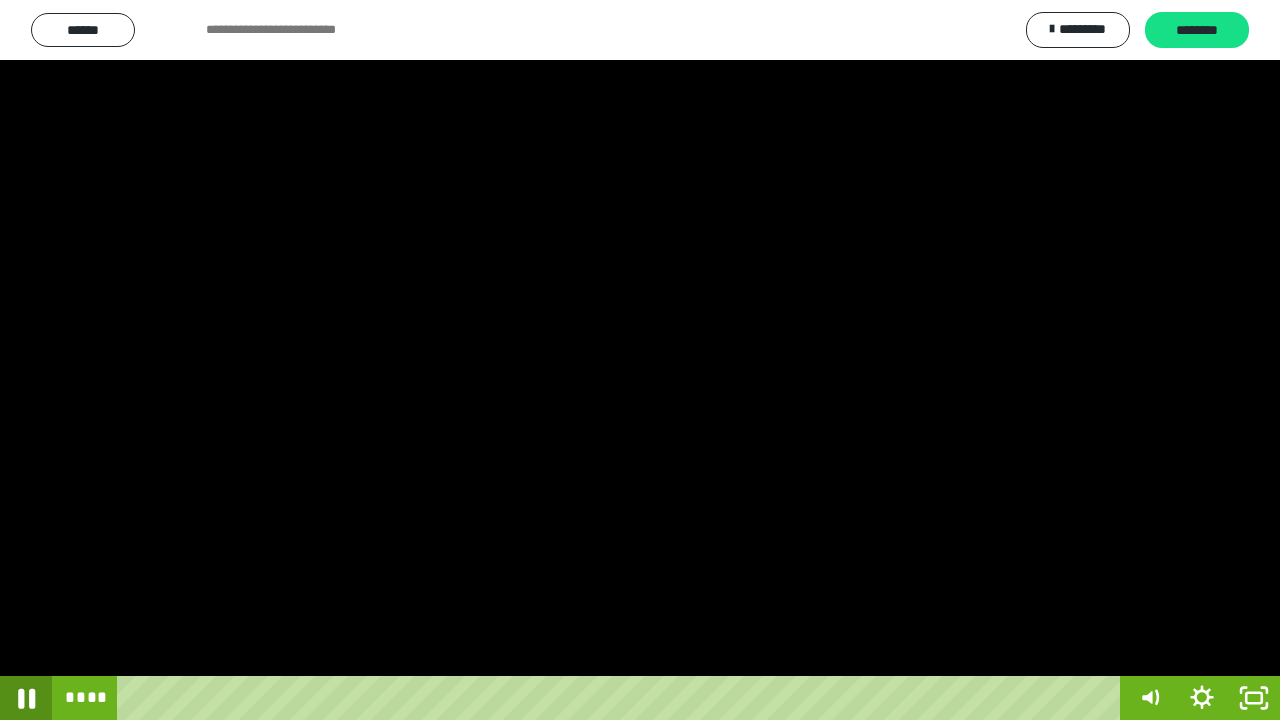 click 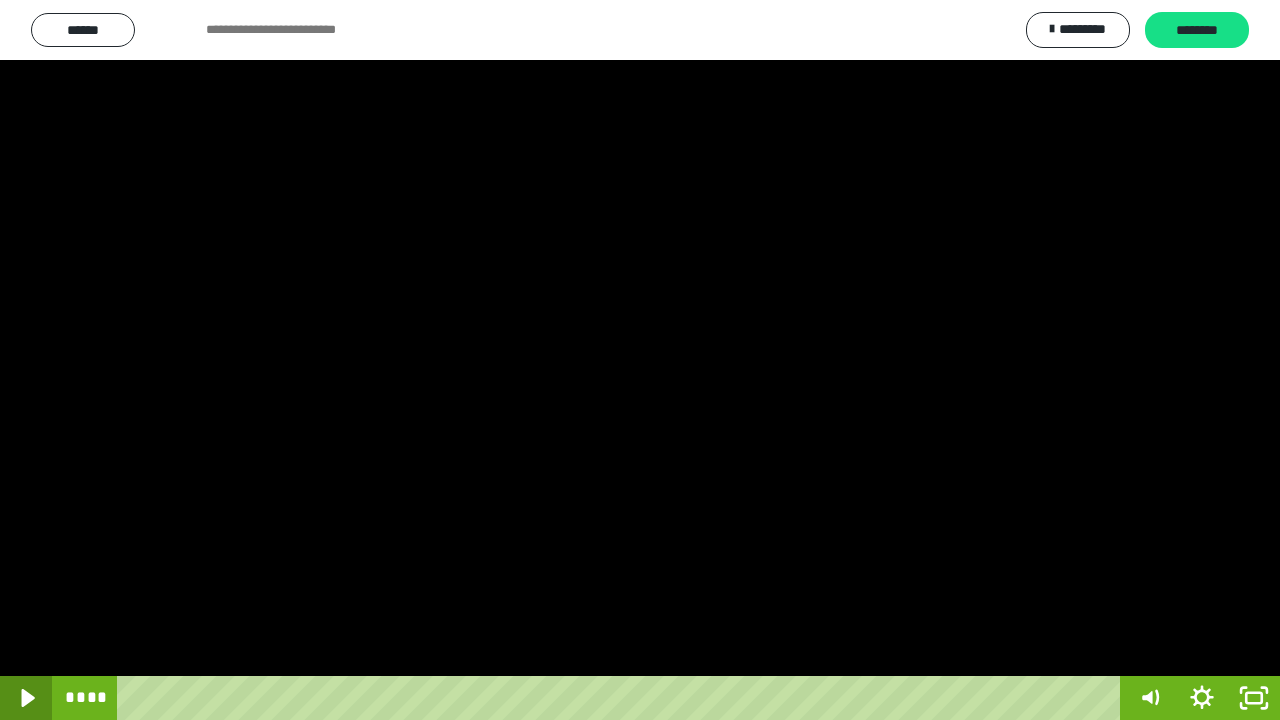 click 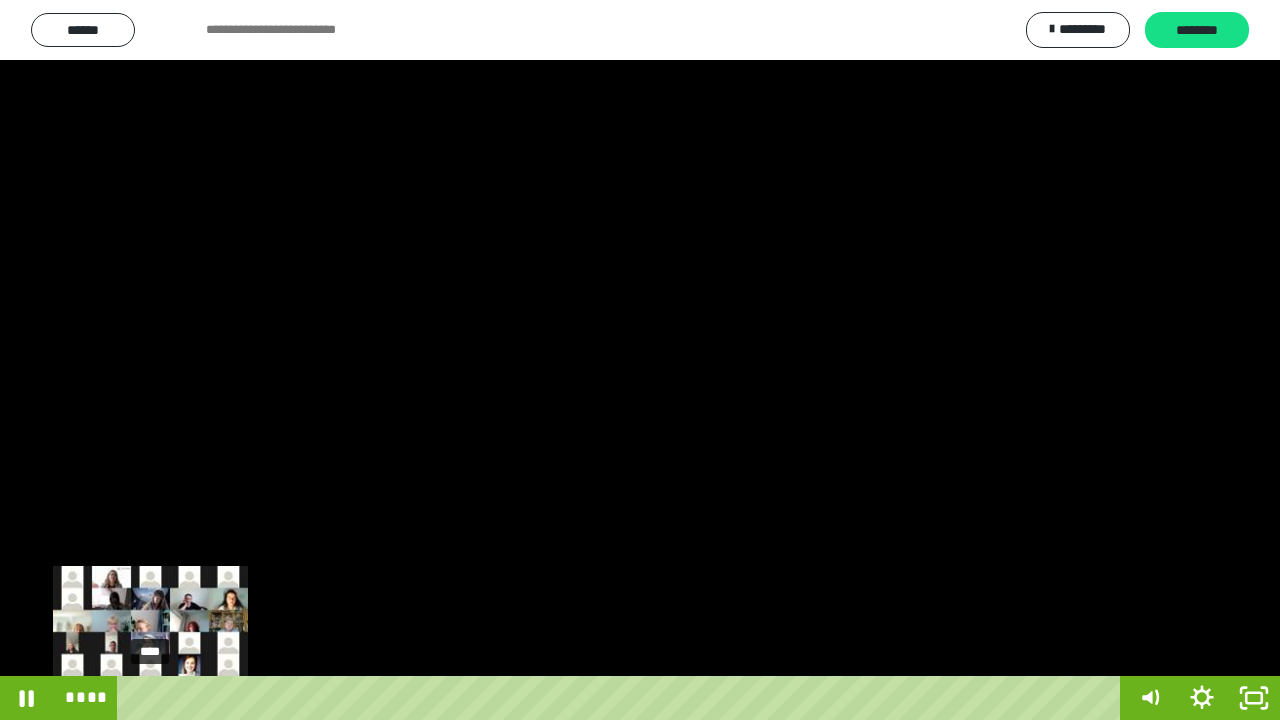 click at bounding box center [150, 698] 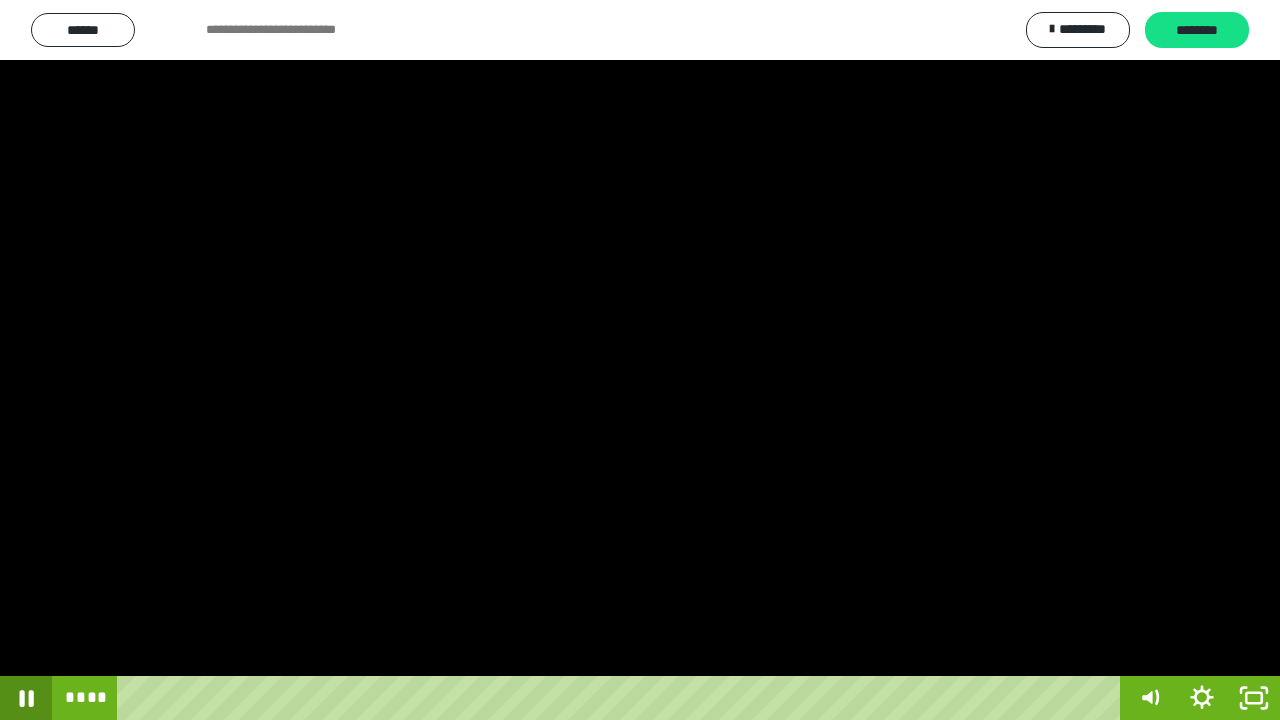 click 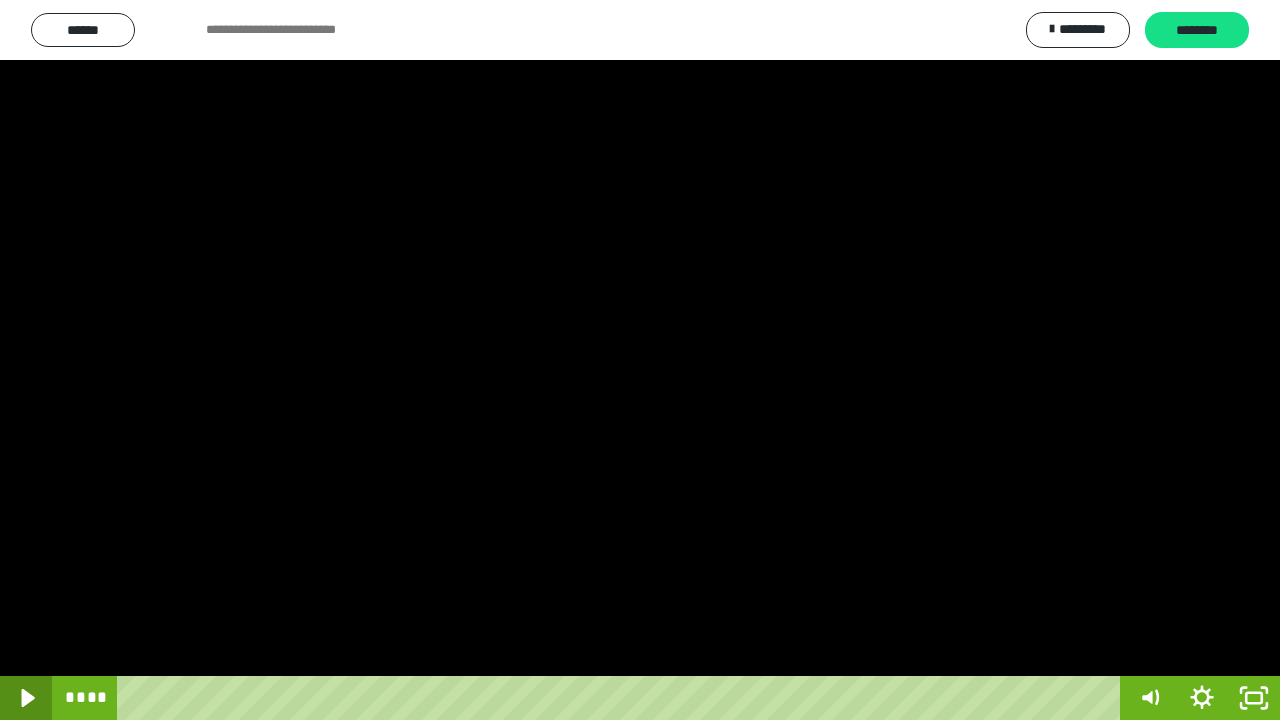 click 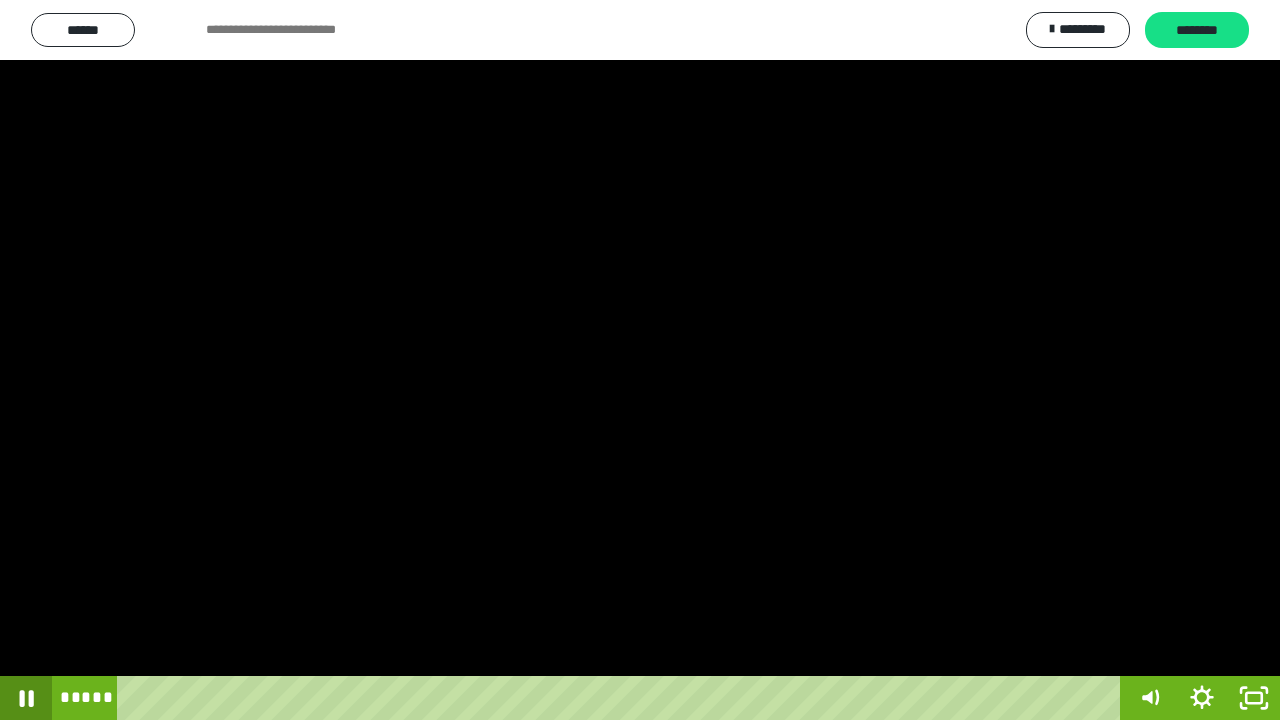 click 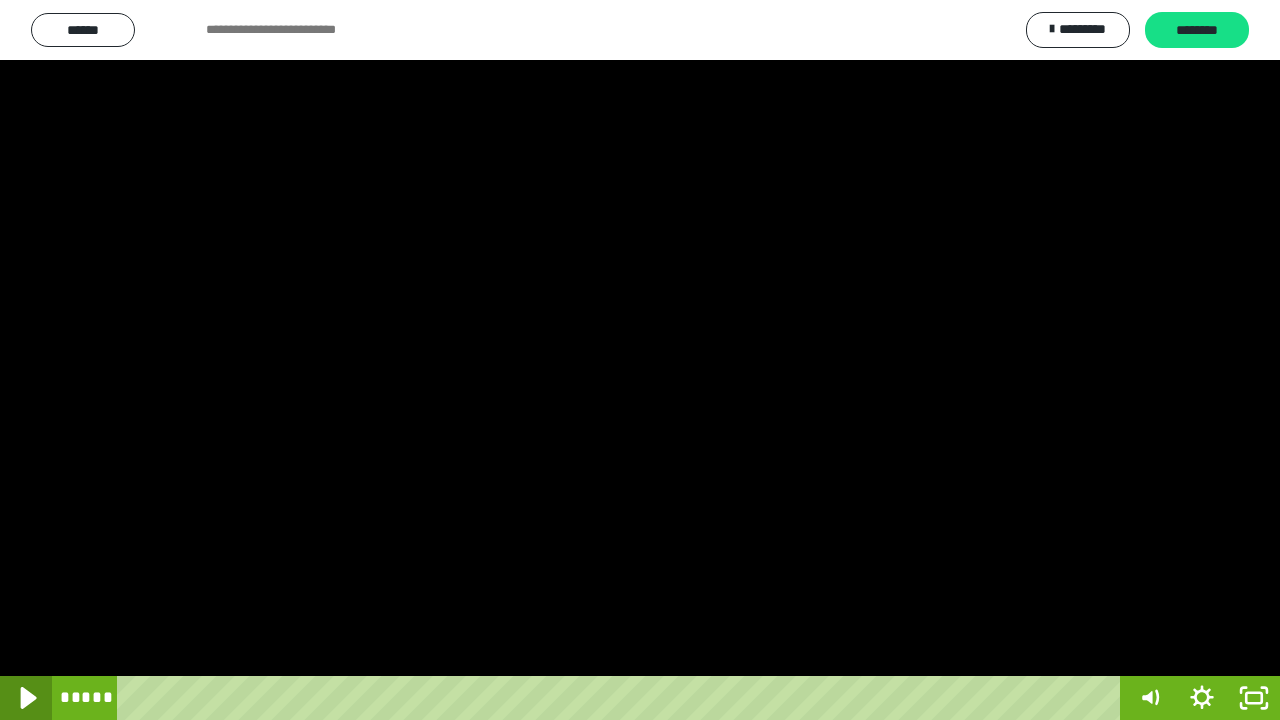 click 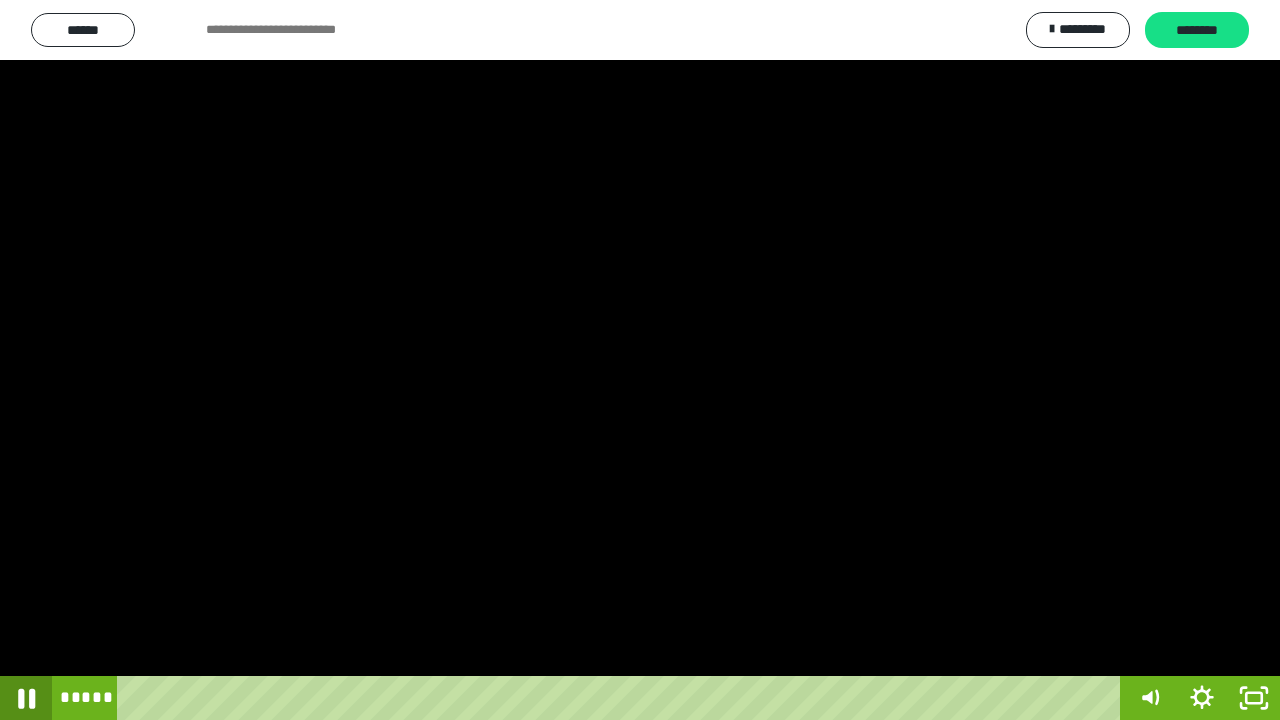 click 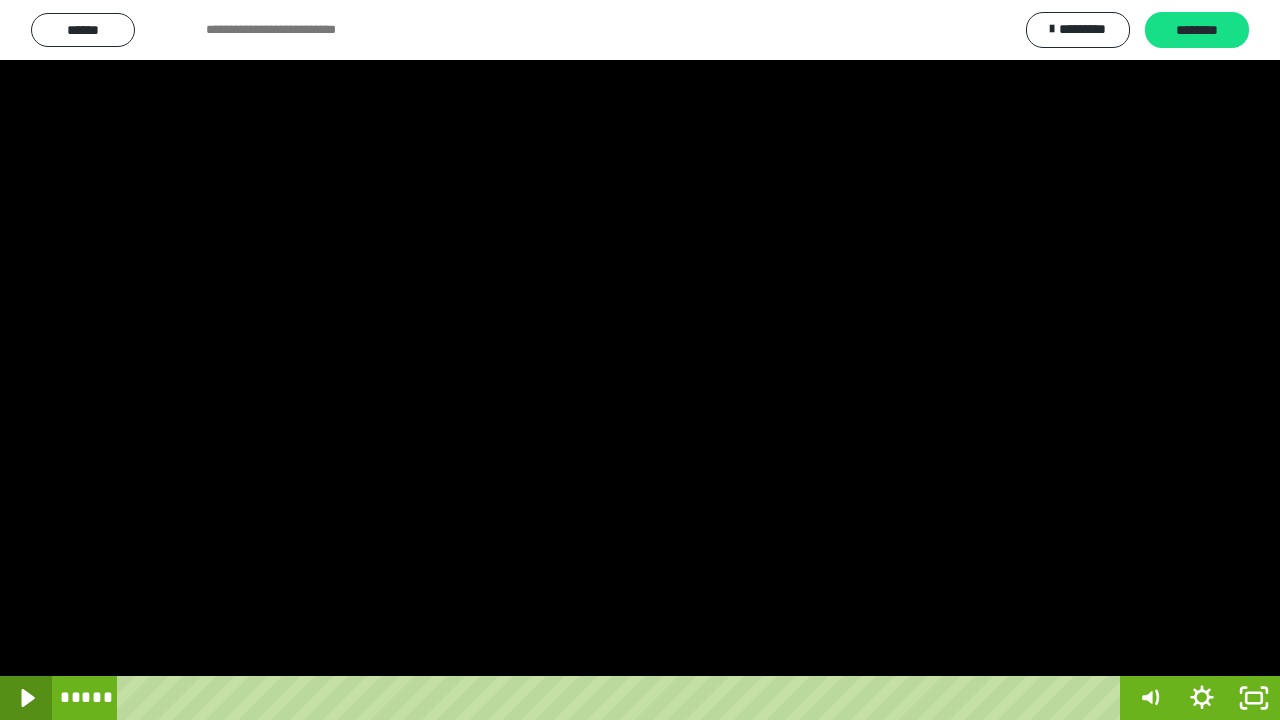 click 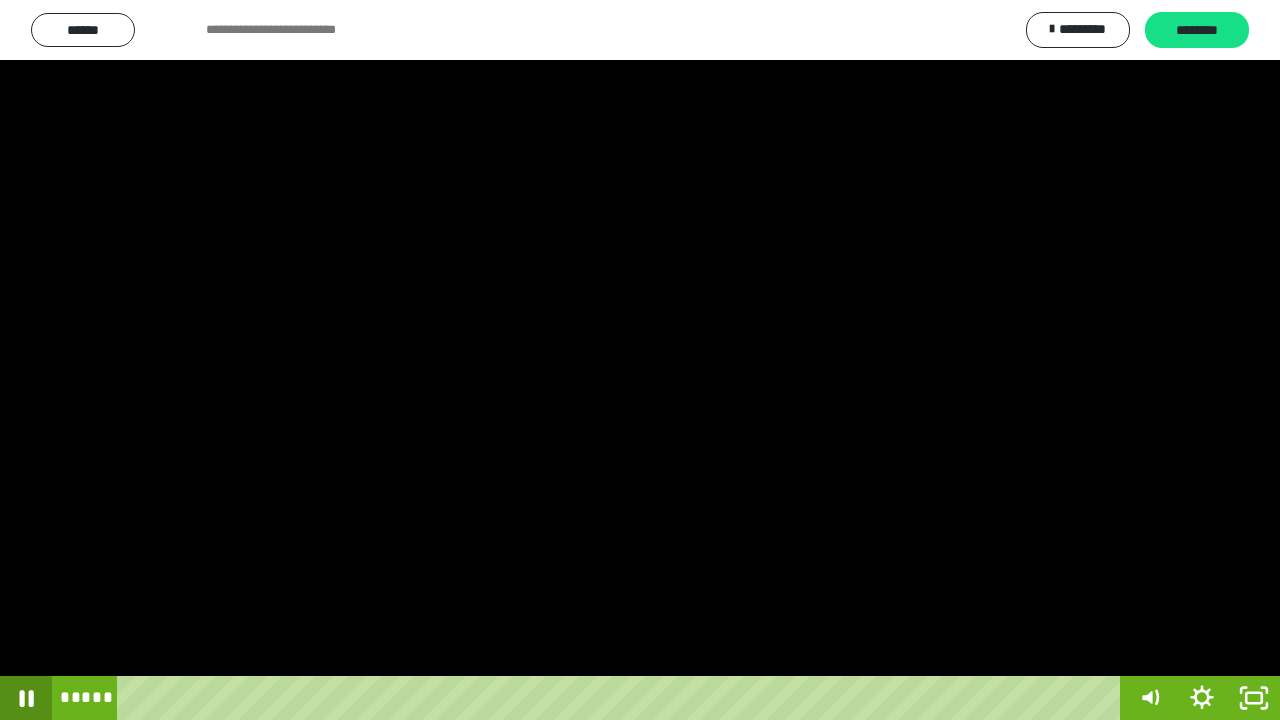 click 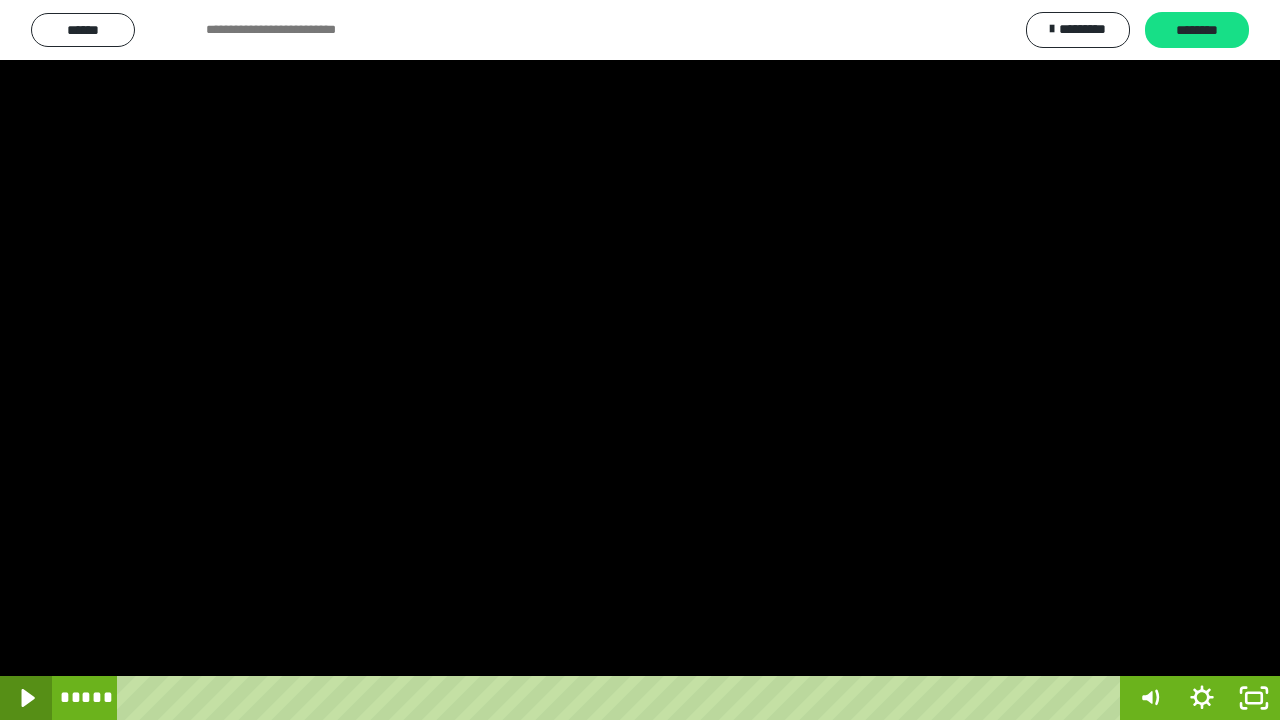 click 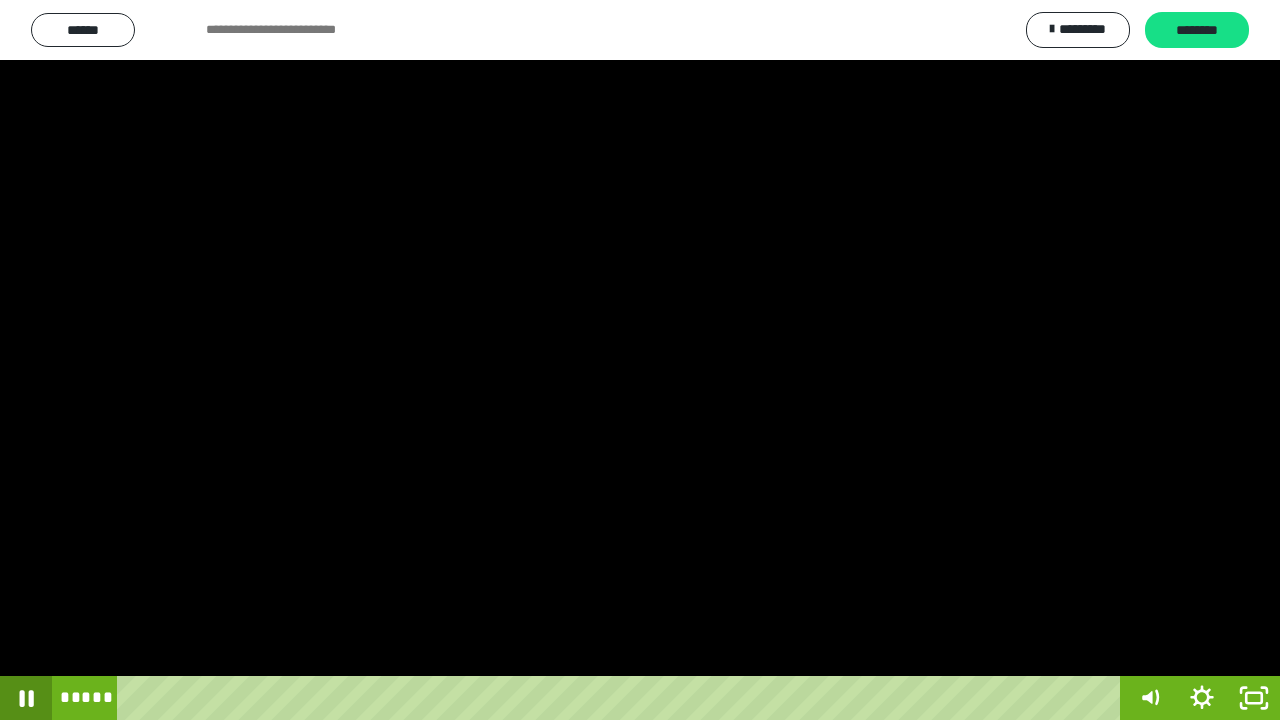 click 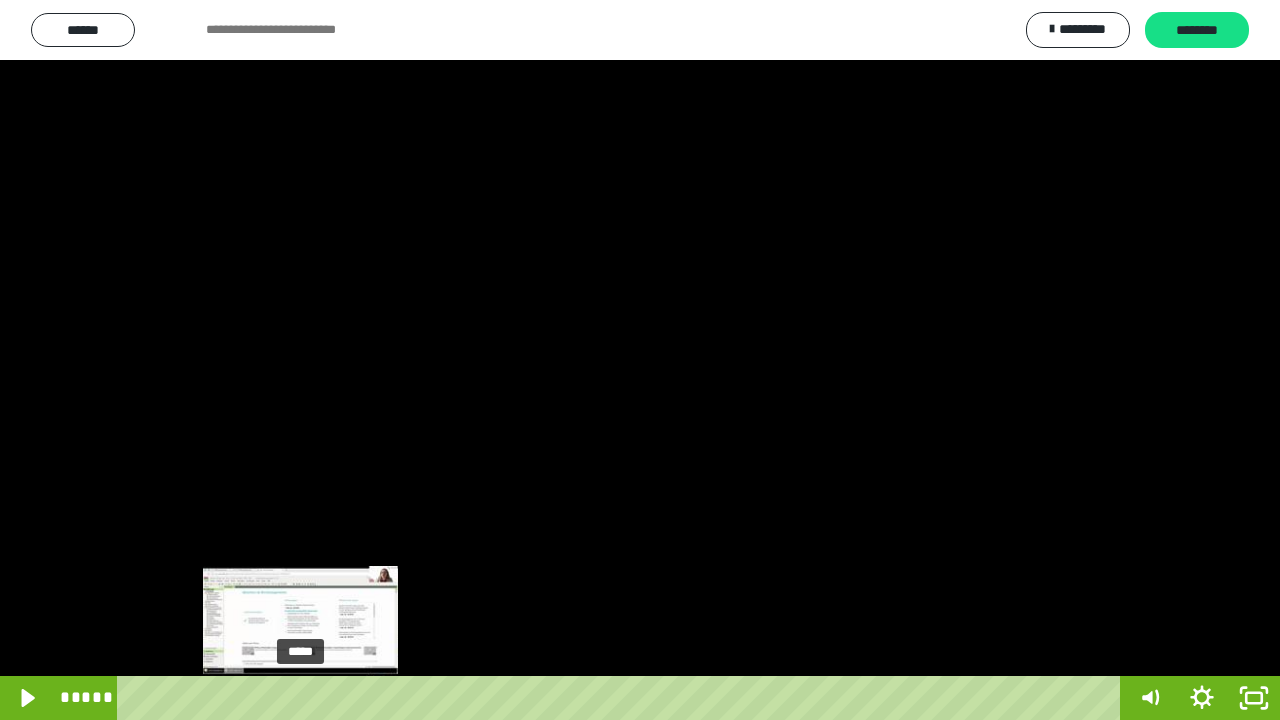 drag, startPoint x: 312, startPoint y: 699, endPoint x: 301, endPoint y: 693, distance: 12.529964 